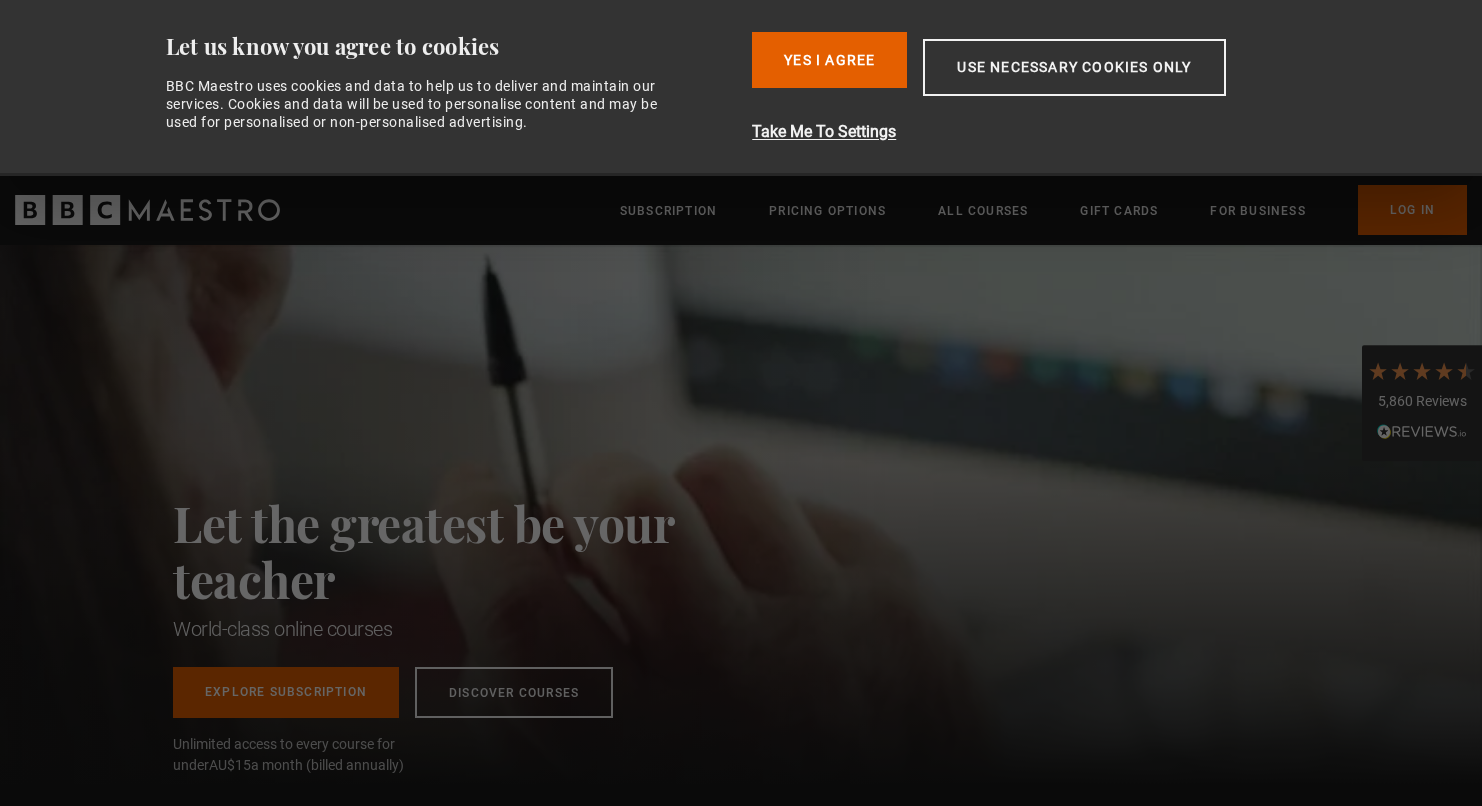 scroll, scrollTop: 0, scrollLeft: 0, axis: both 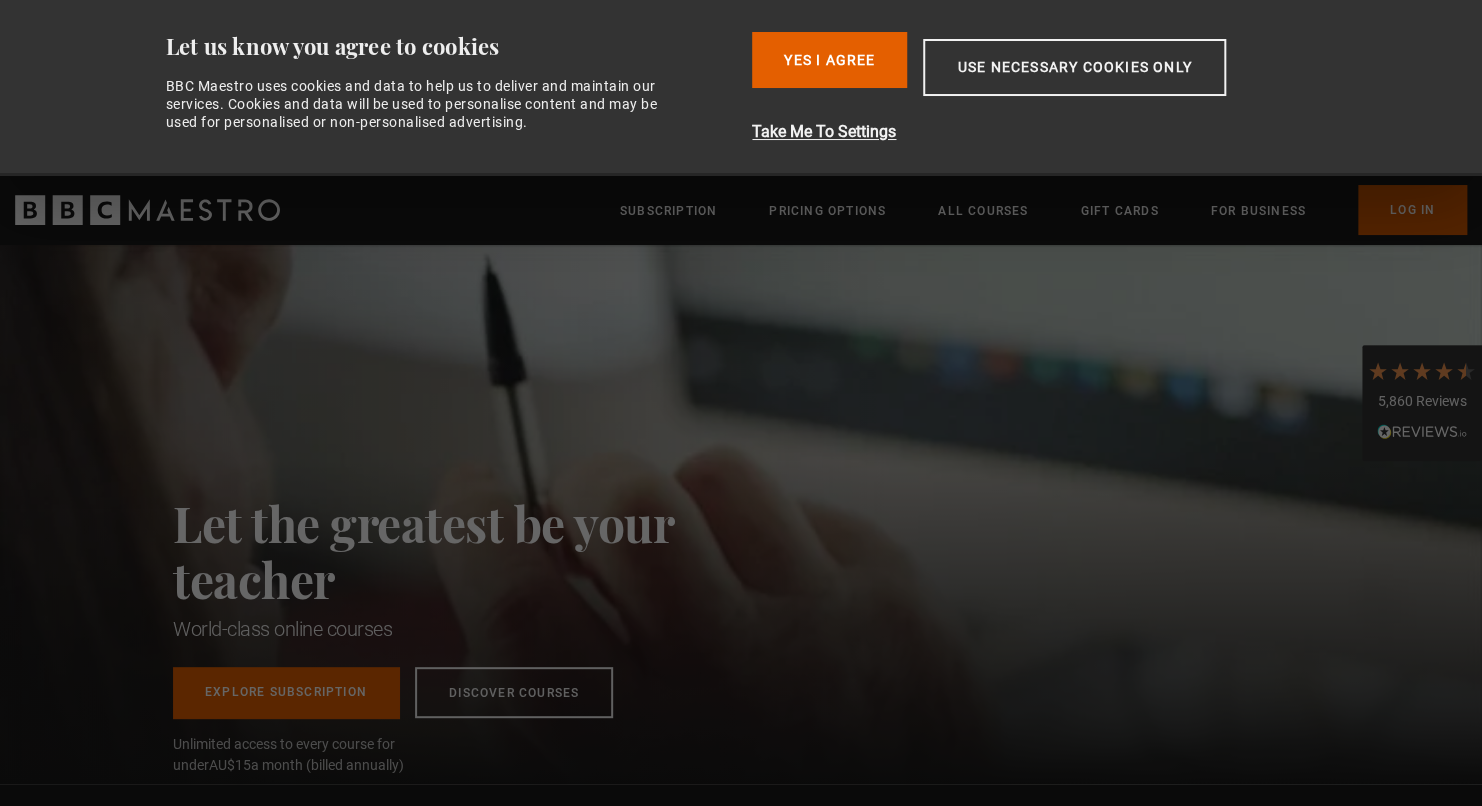 click on "Log In" at bounding box center [1412, 210] 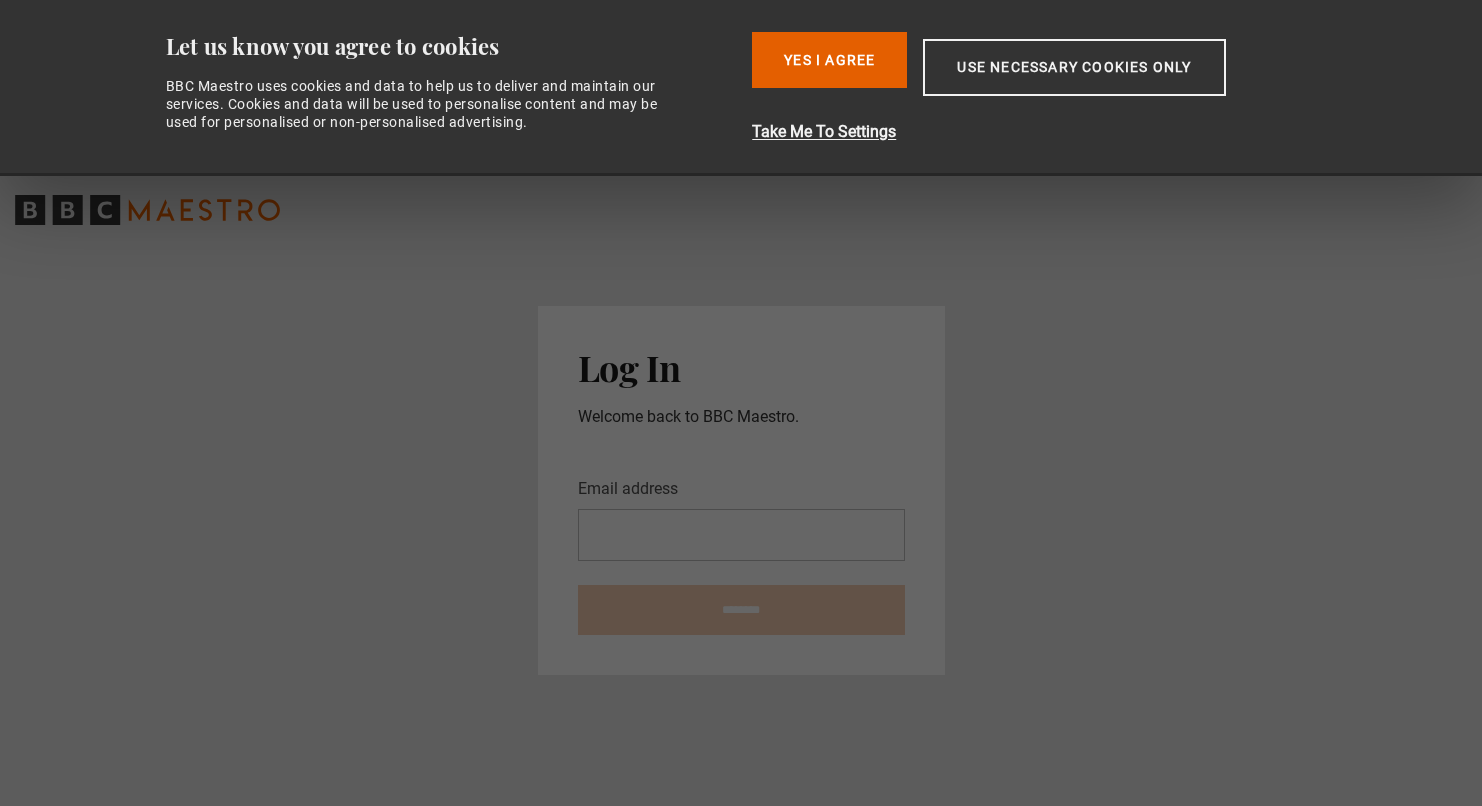 scroll, scrollTop: 0, scrollLeft: 0, axis: both 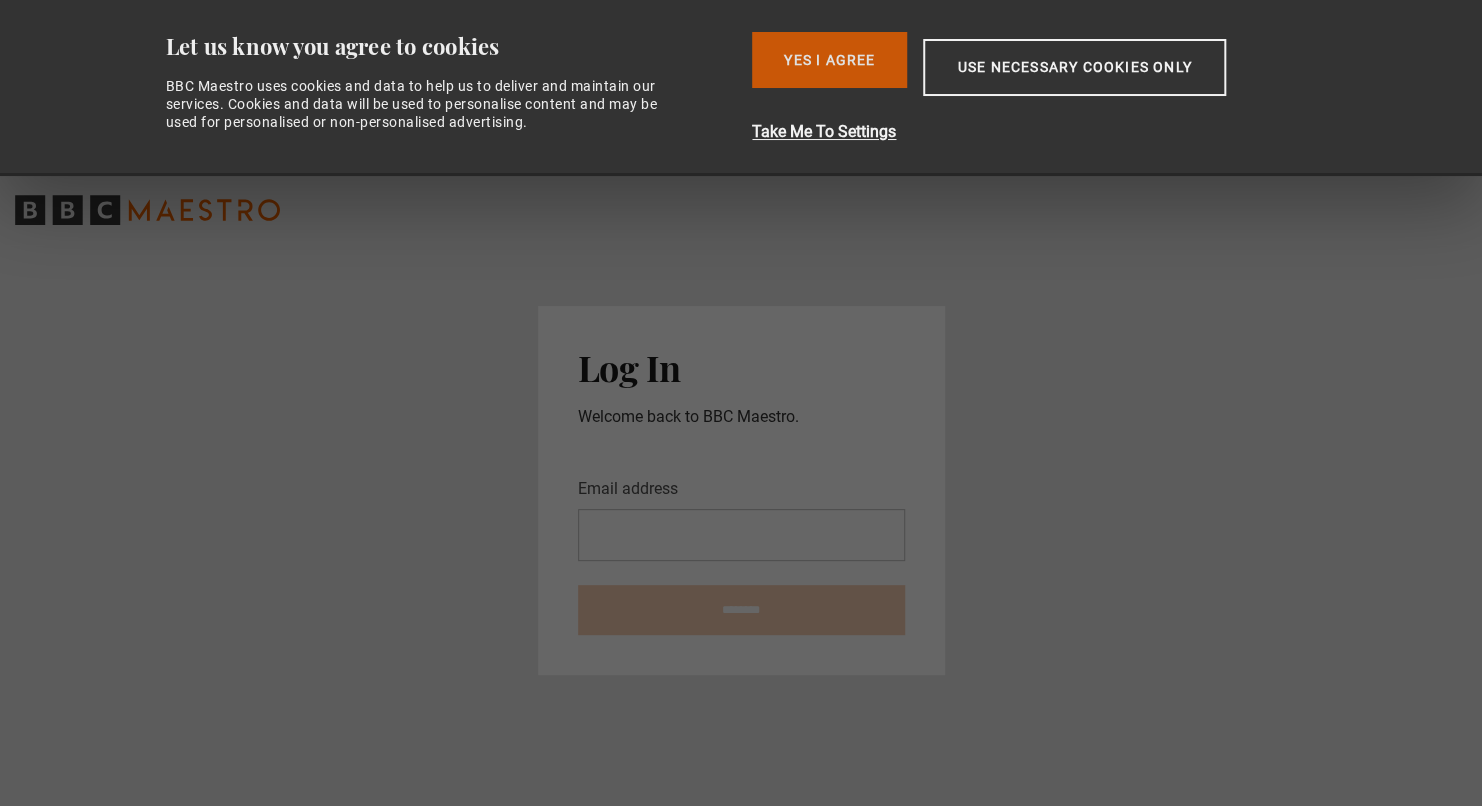click on "Yes I Agree" at bounding box center [829, 60] 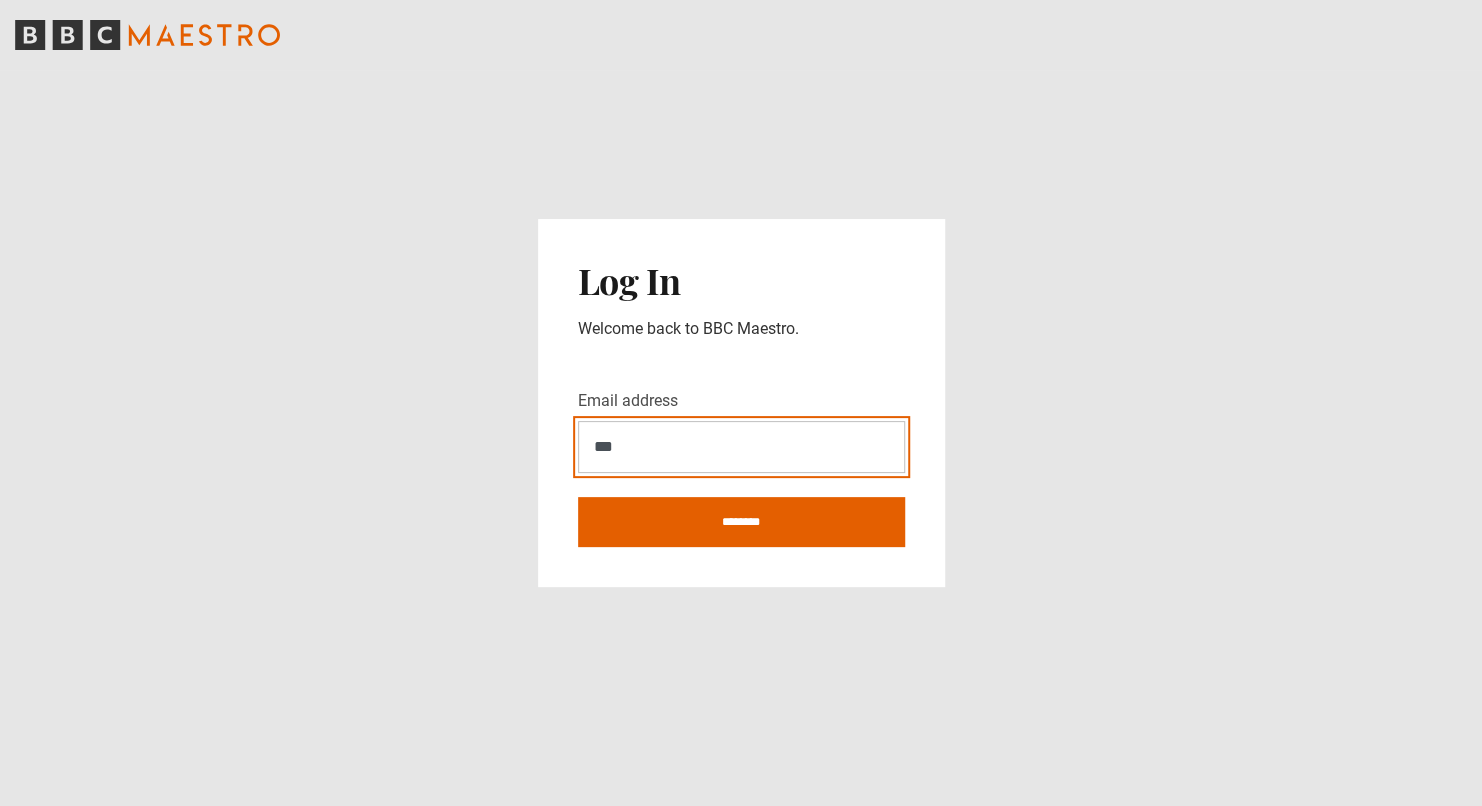 type on "**********" 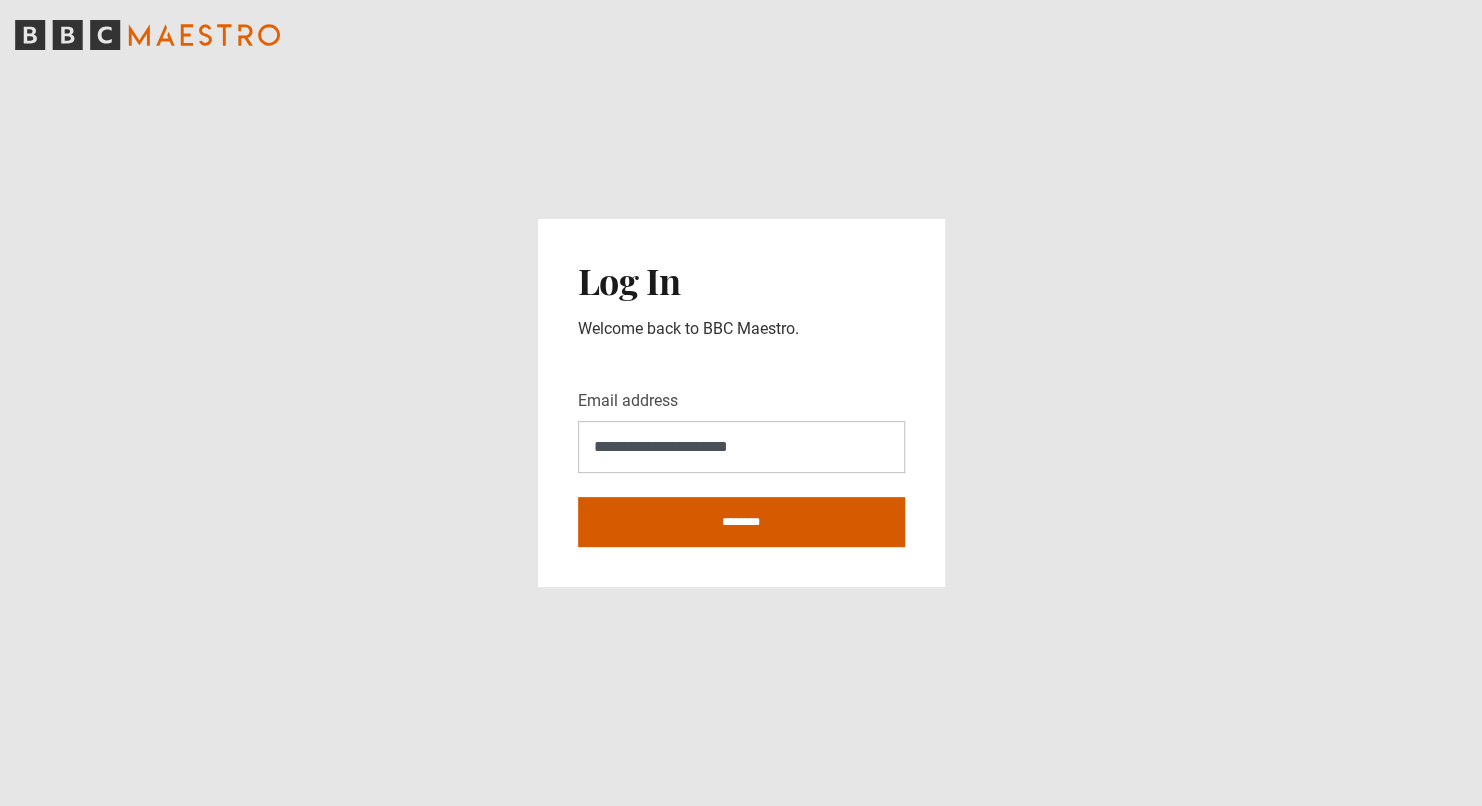 click on "********" at bounding box center (741, 522) 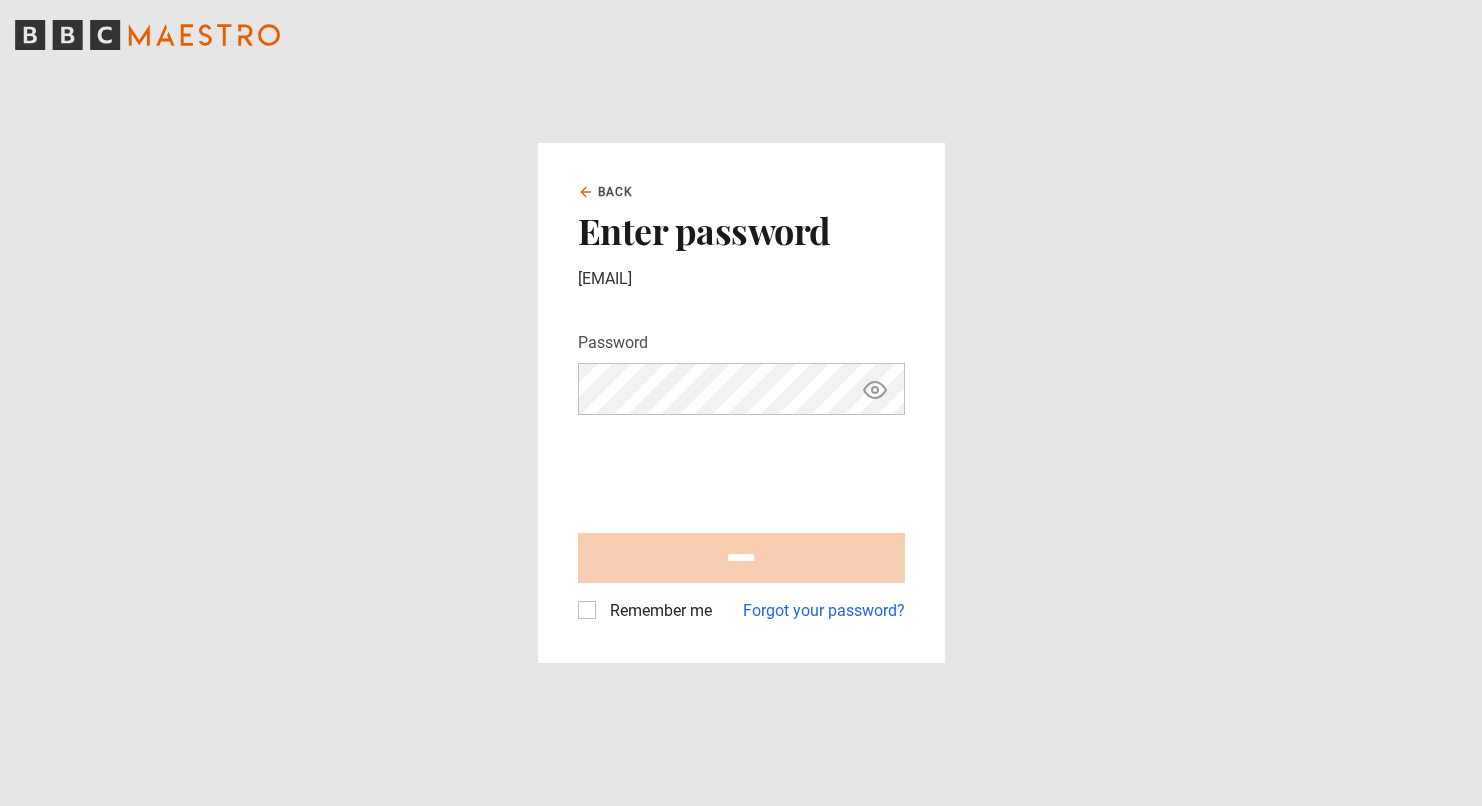 scroll, scrollTop: 0, scrollLeft: 0, axis: both 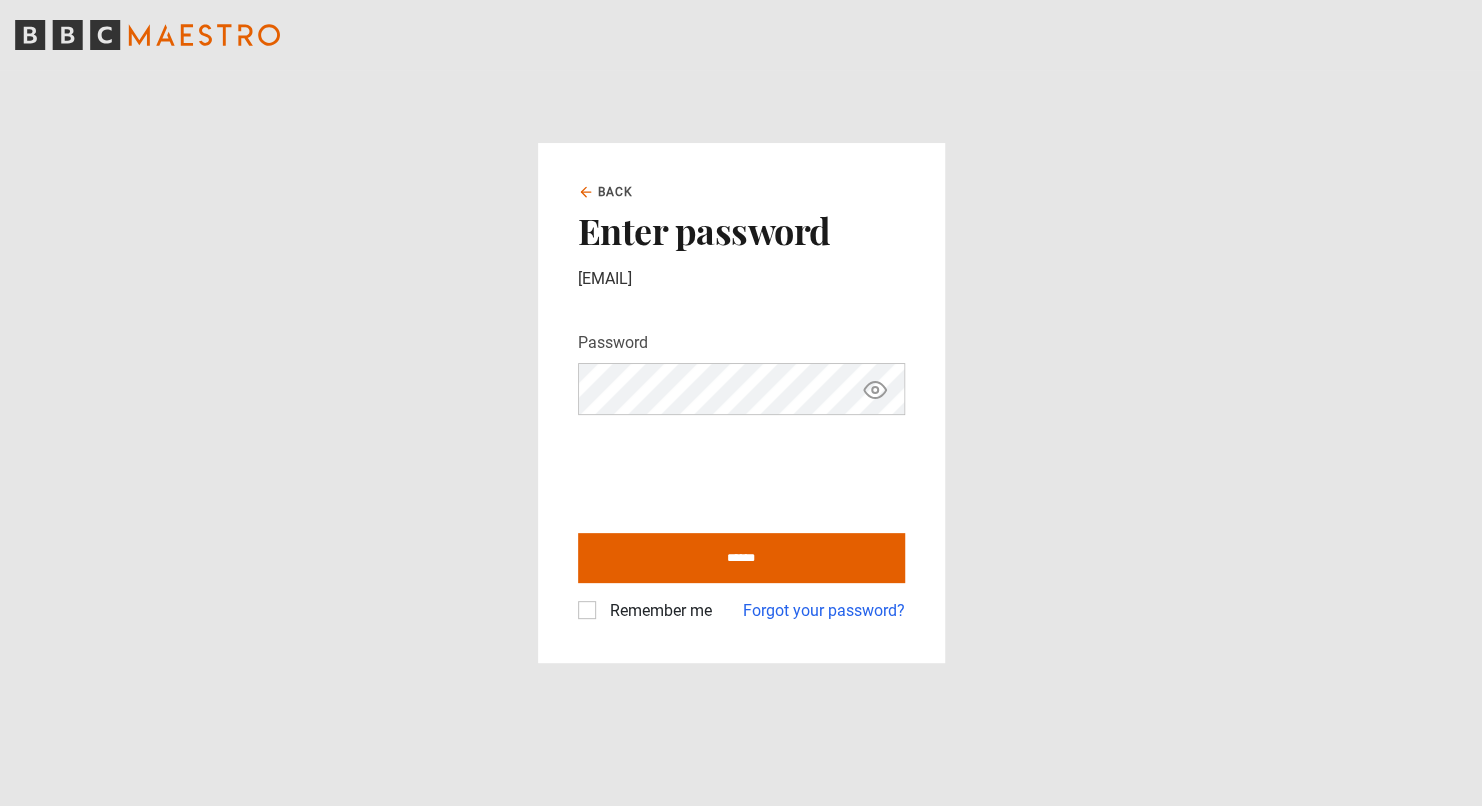 click on "******" at bounding box center (741, 558) 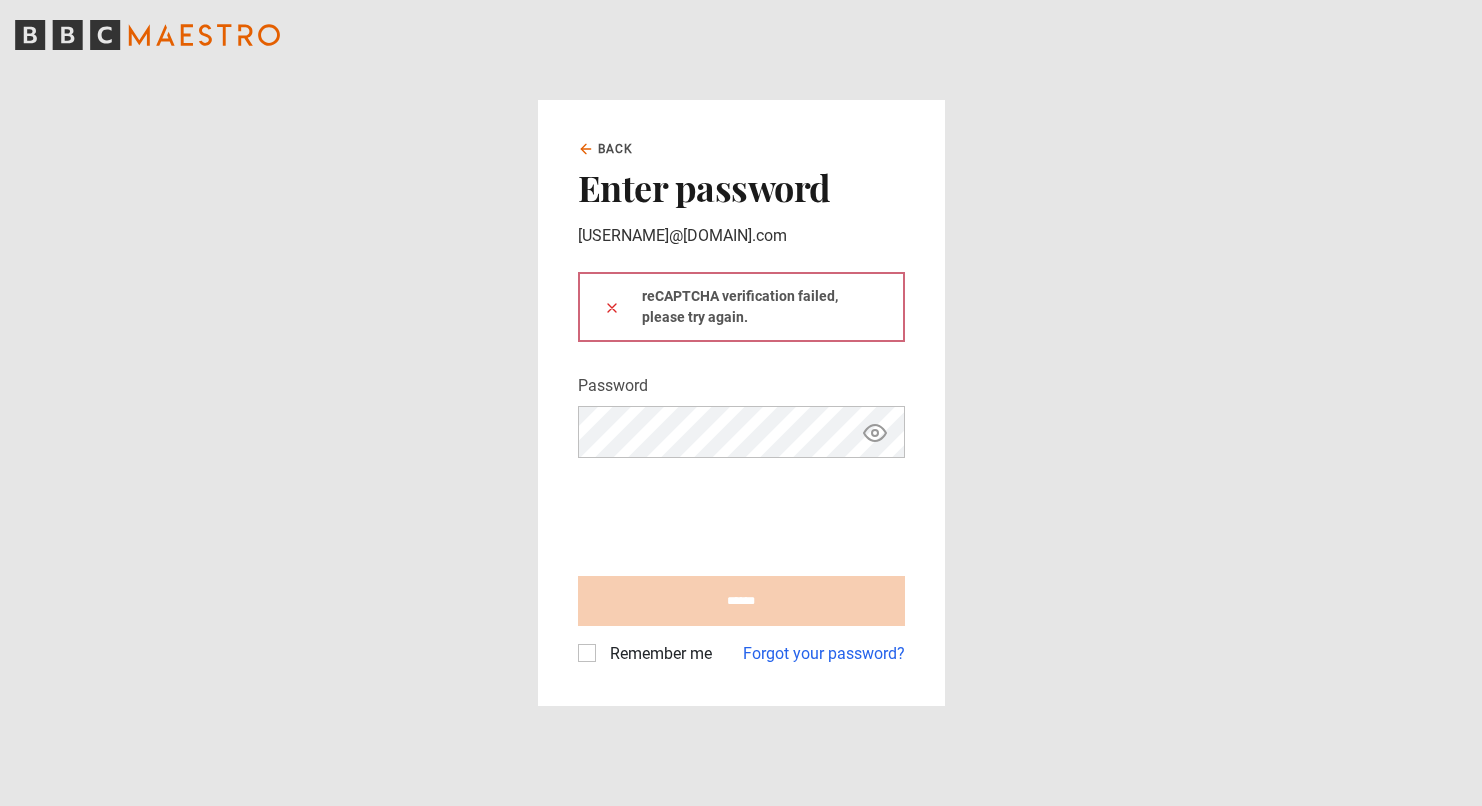 scroll, scrollTop: 0, scrollLeft: 0, axis: both 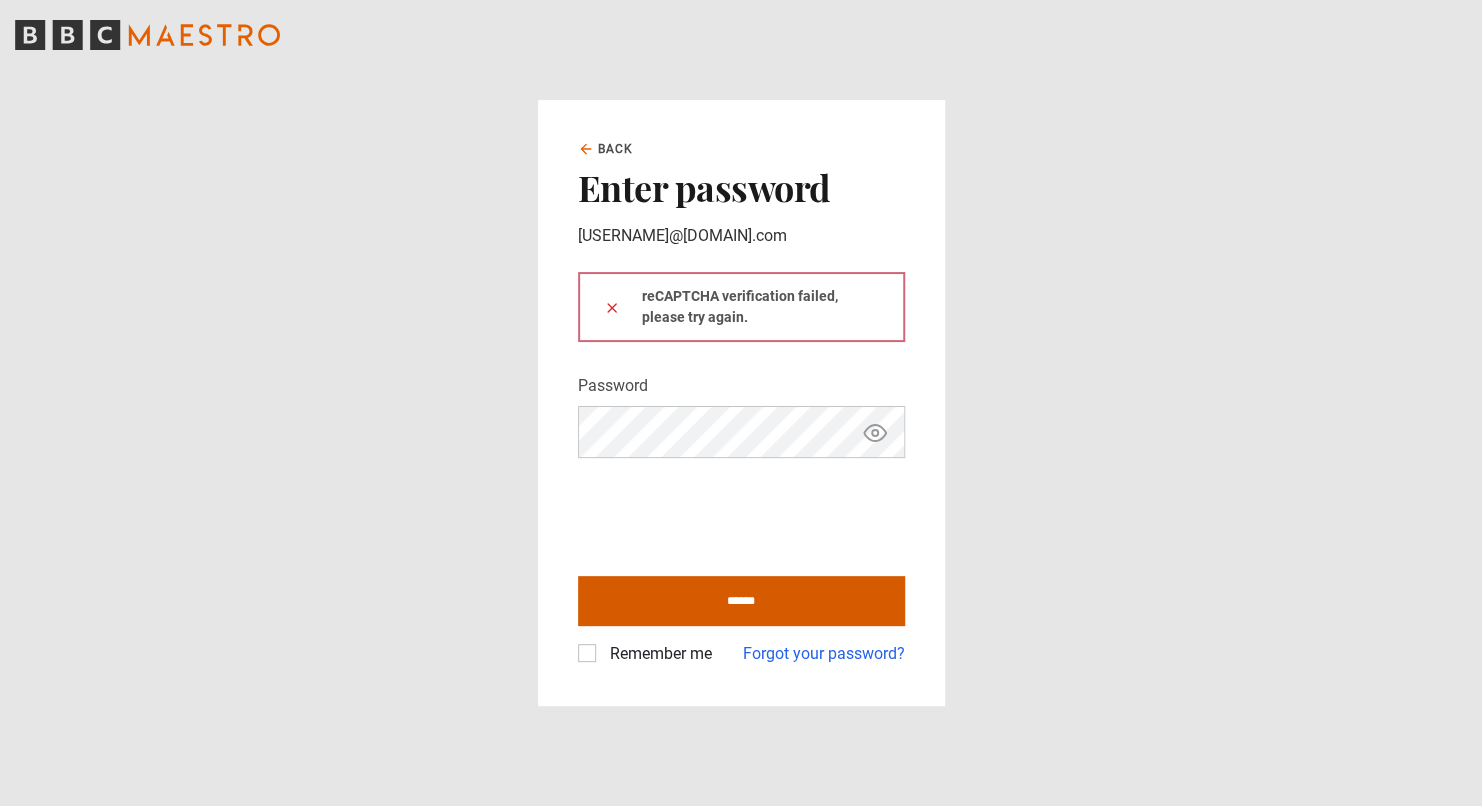 click on "******" at bounding box center (741, 601) 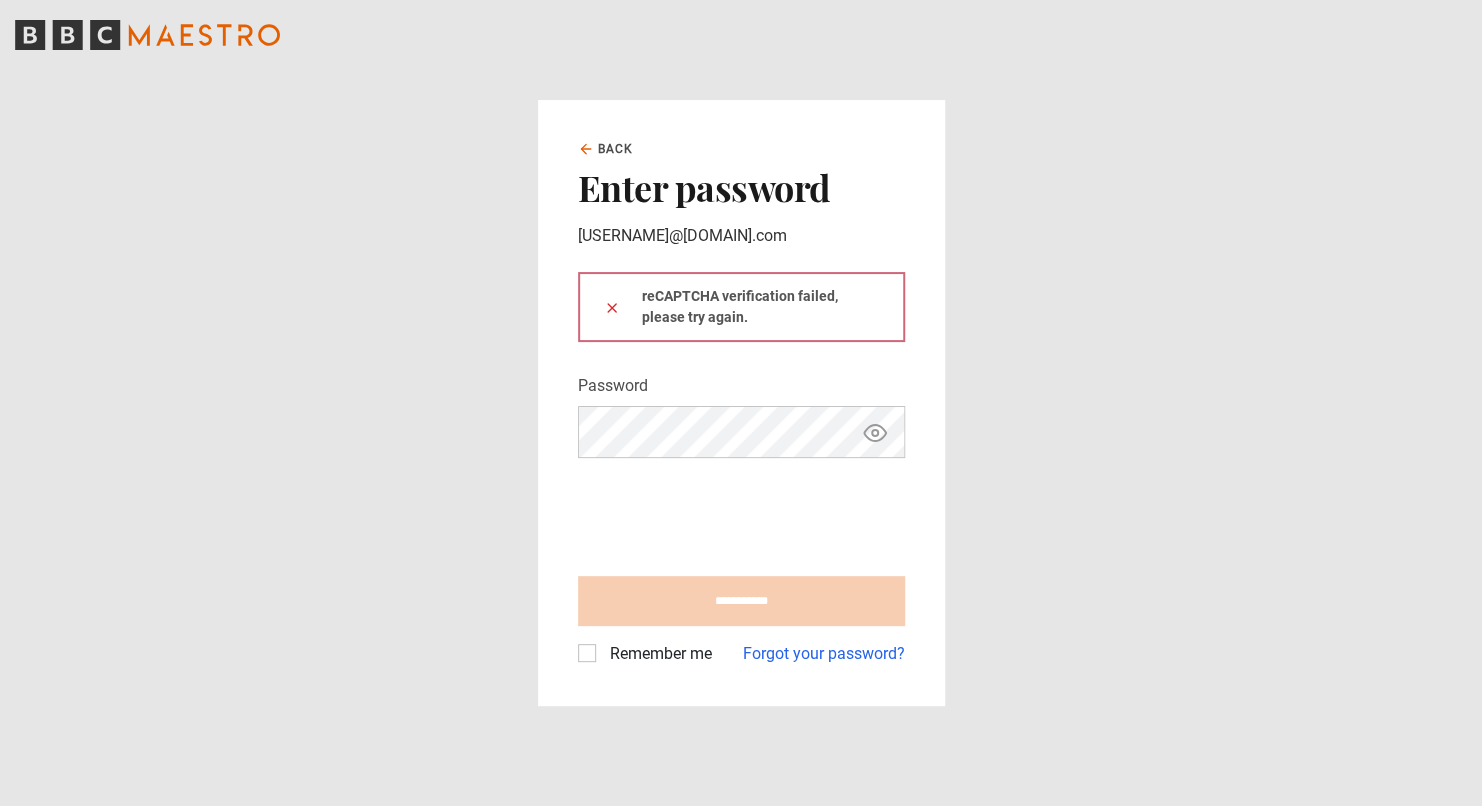 type on "**********" 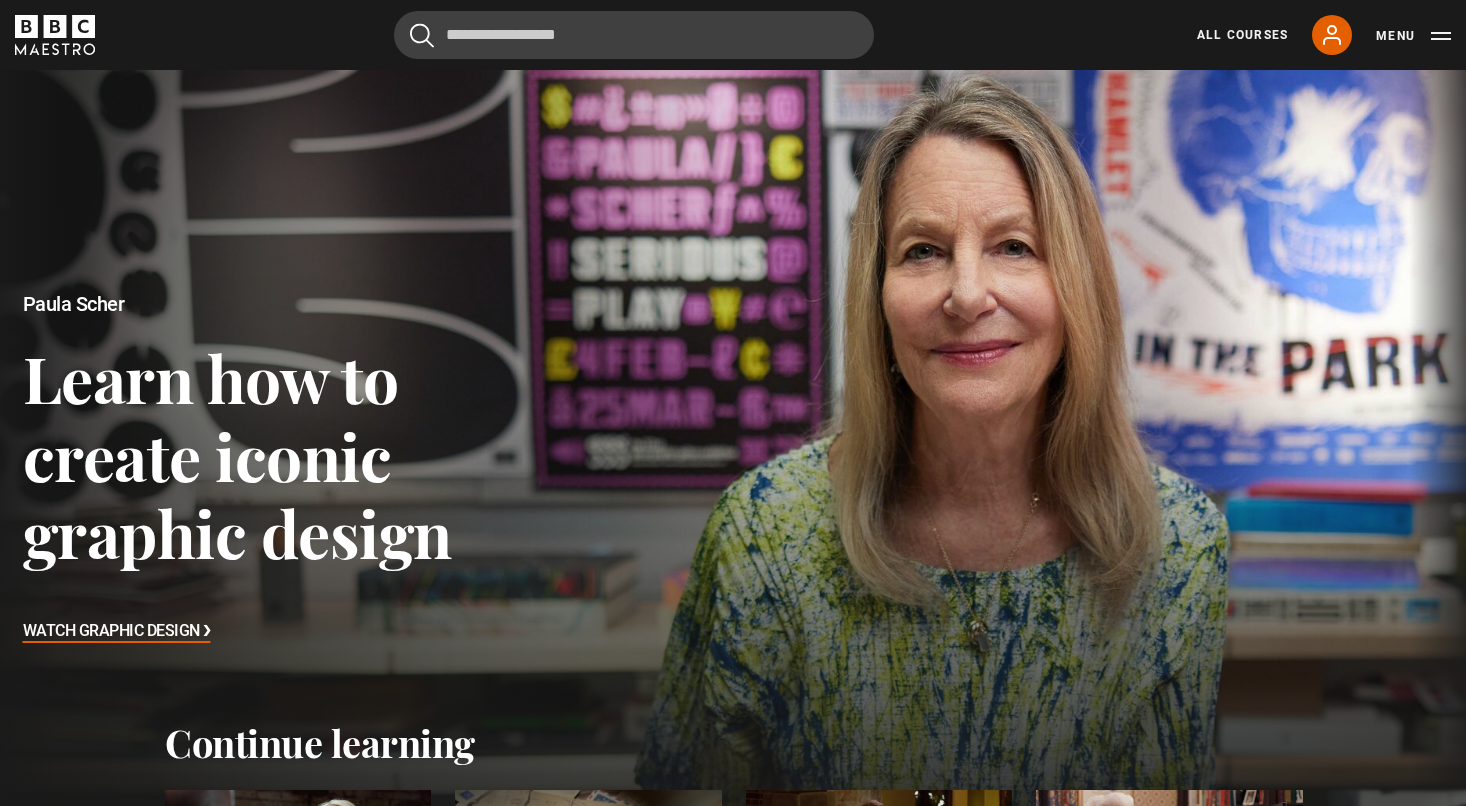 scroll, scrollTop: 0, scrollLeft: 0, axis: both 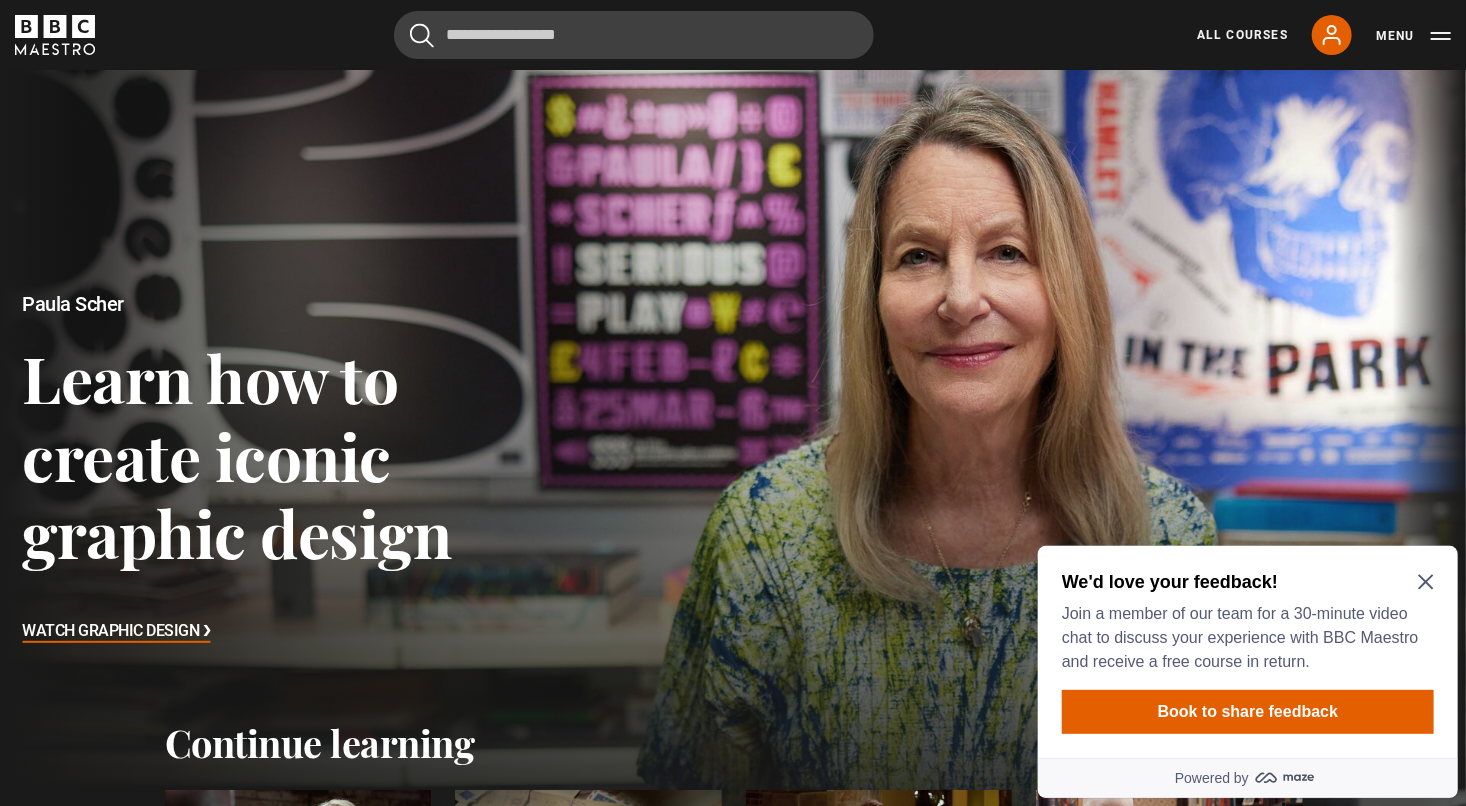 click 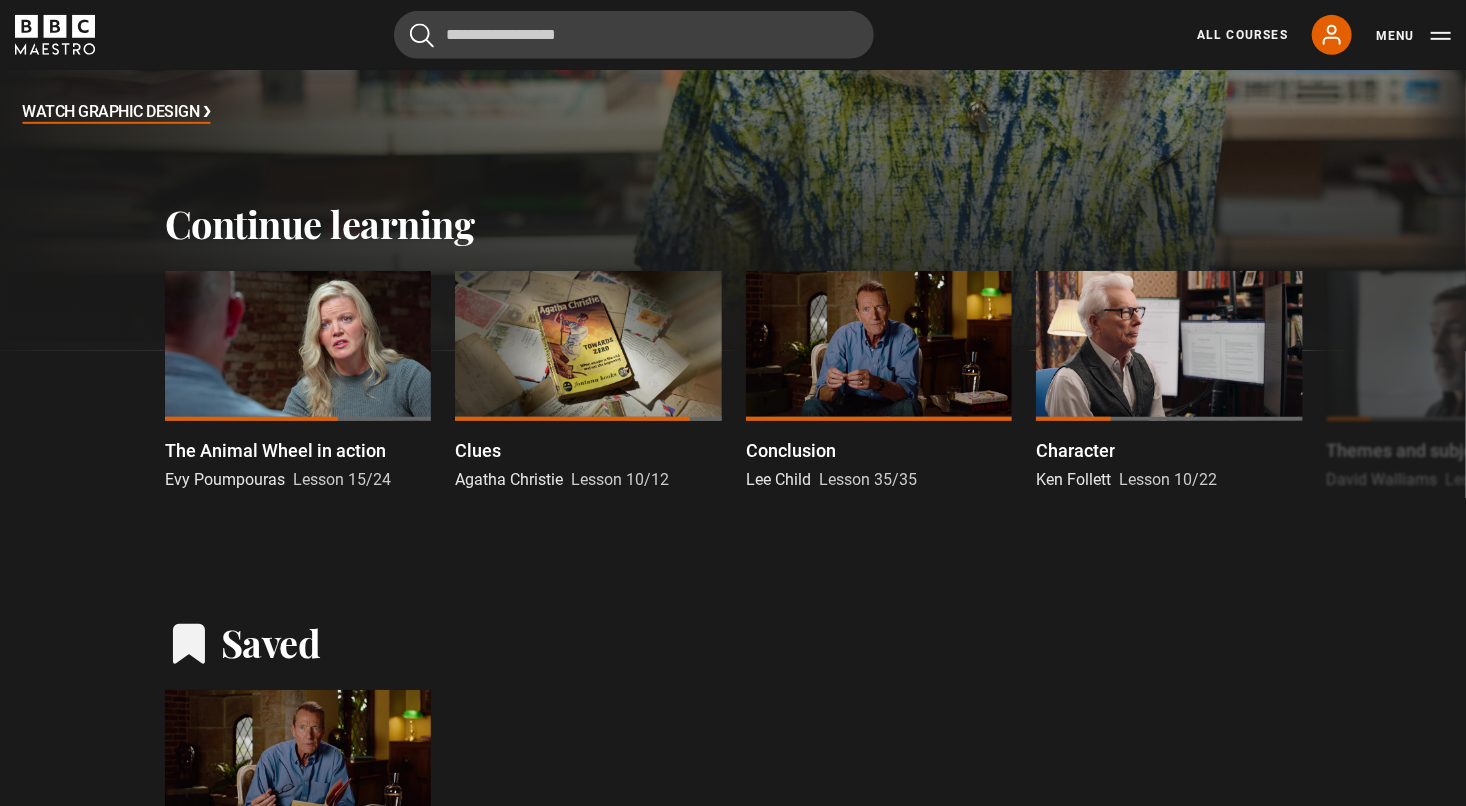 scroll, scrollTop: 534, scrollLeft: 0, axis: vertical 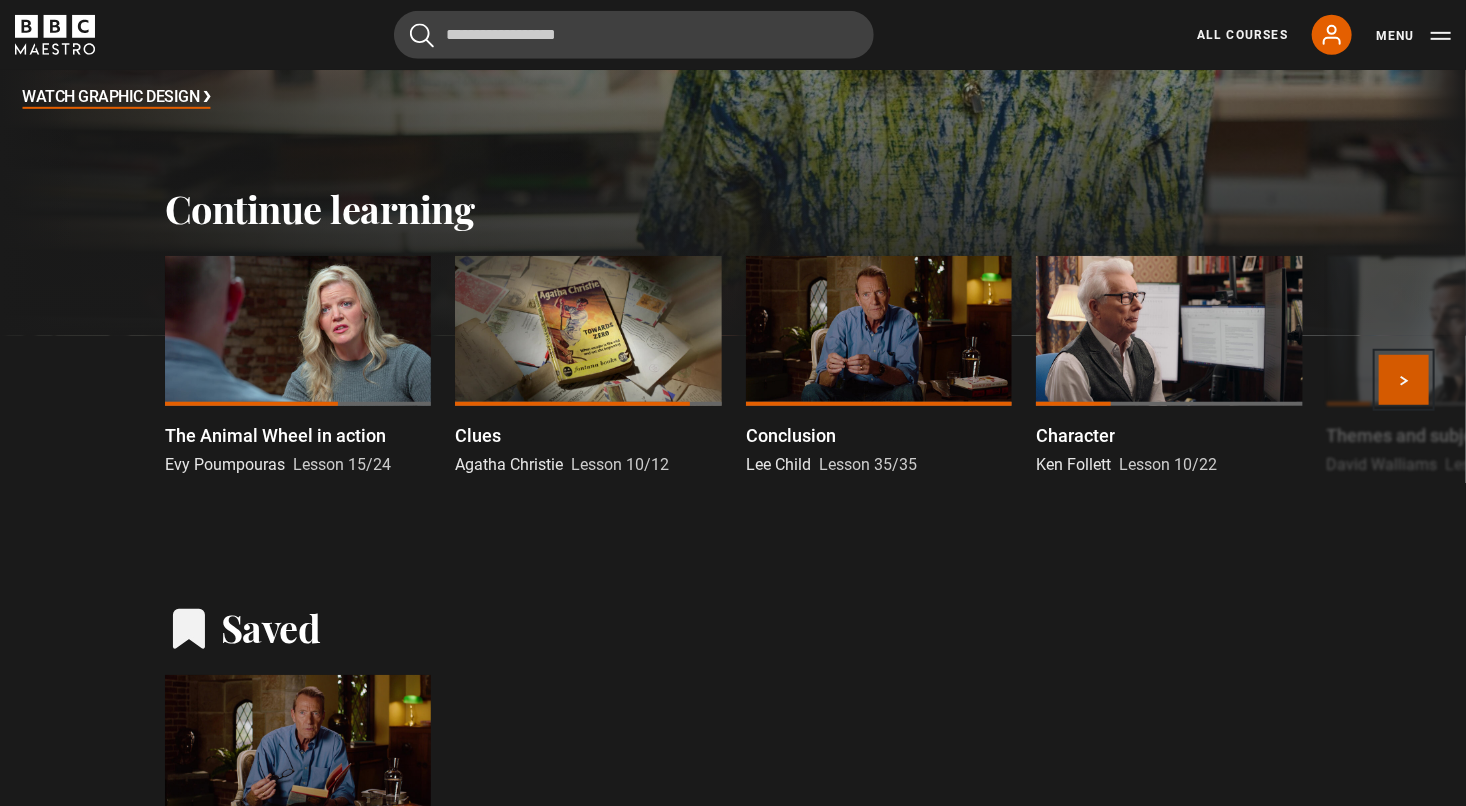 click on "Next" at bounding box center [1404, 380] 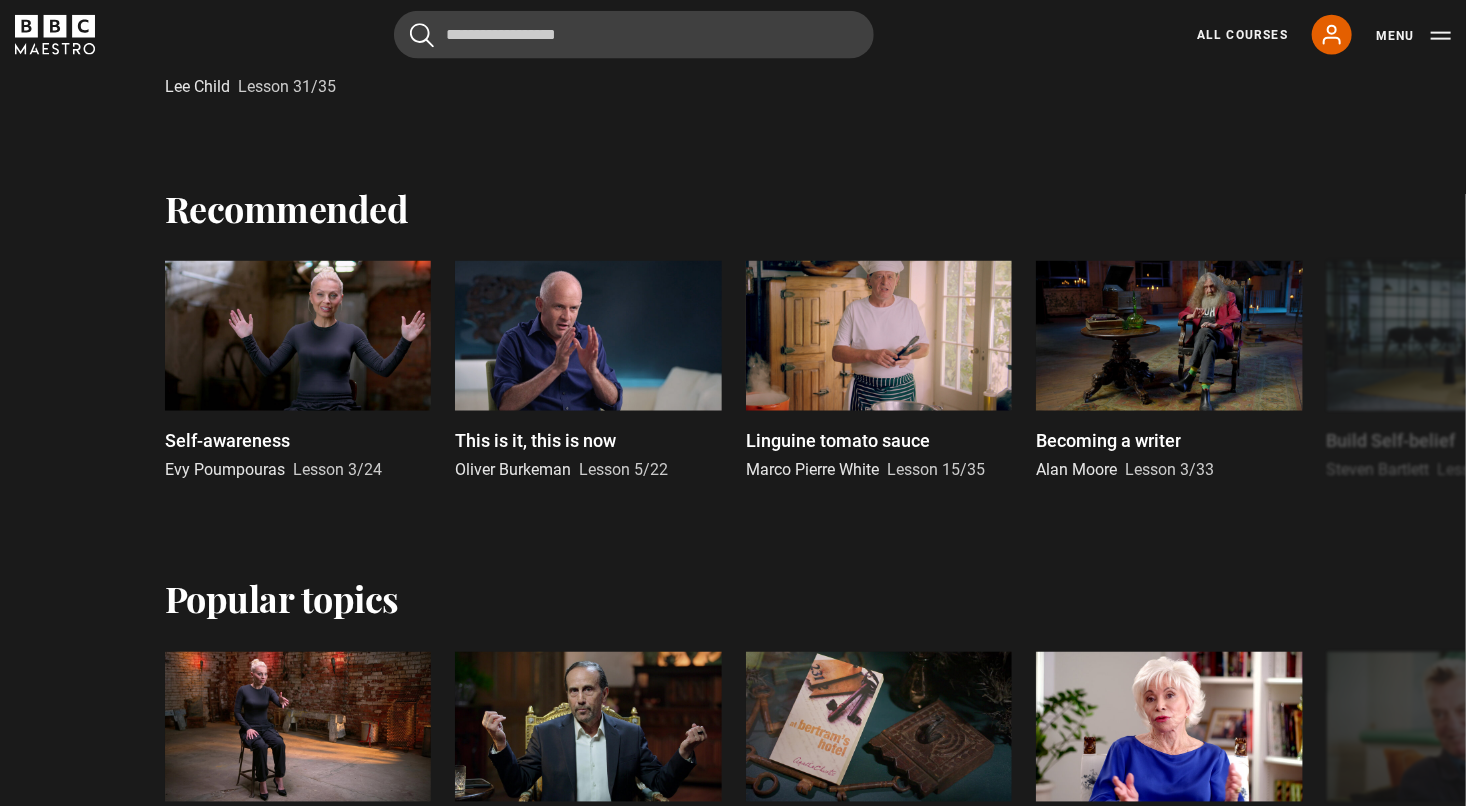 scroll, scrollTop: 1332, scrollLeft: 0, axis: vertical 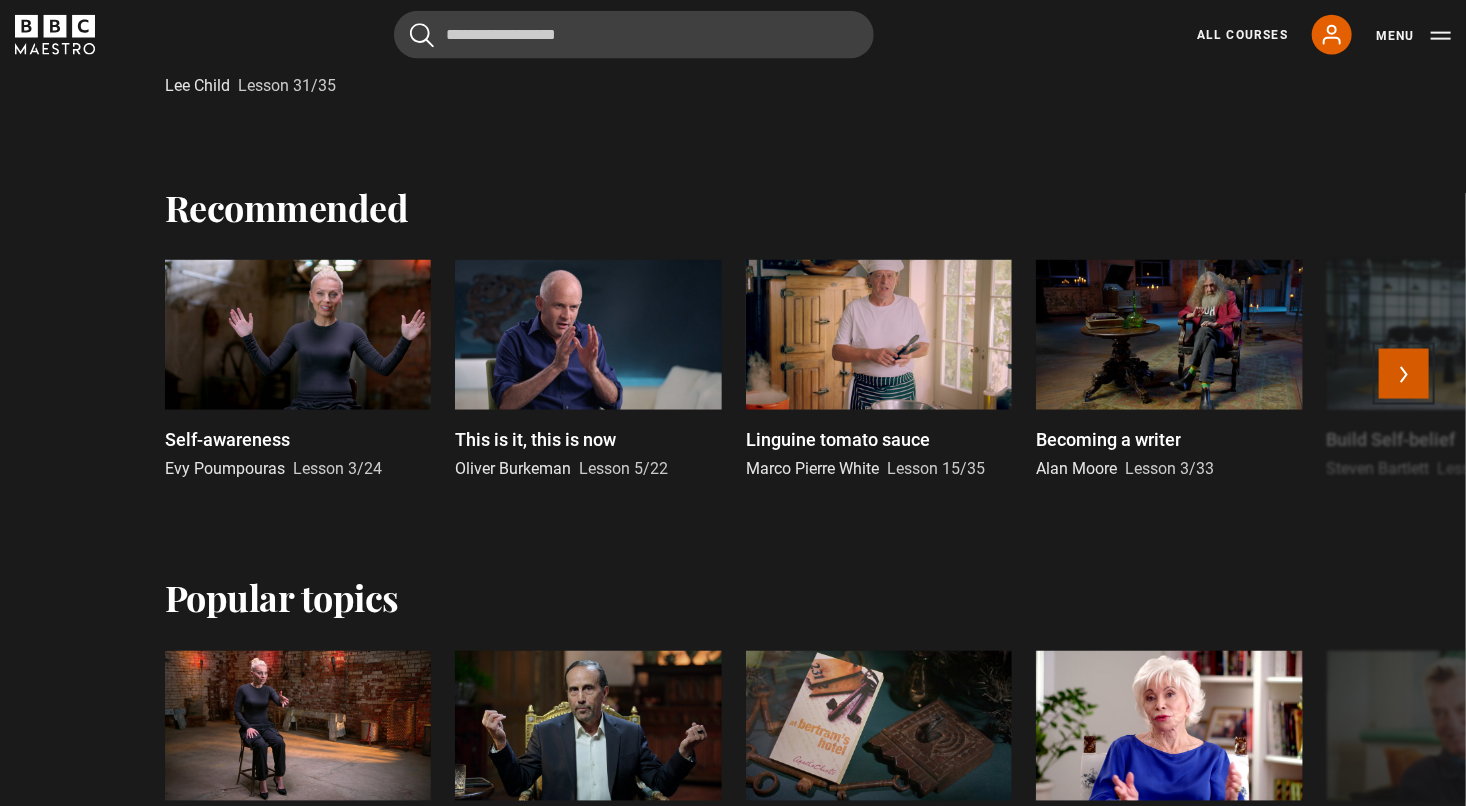 click on "Next" at bounding box center (1404, 374) 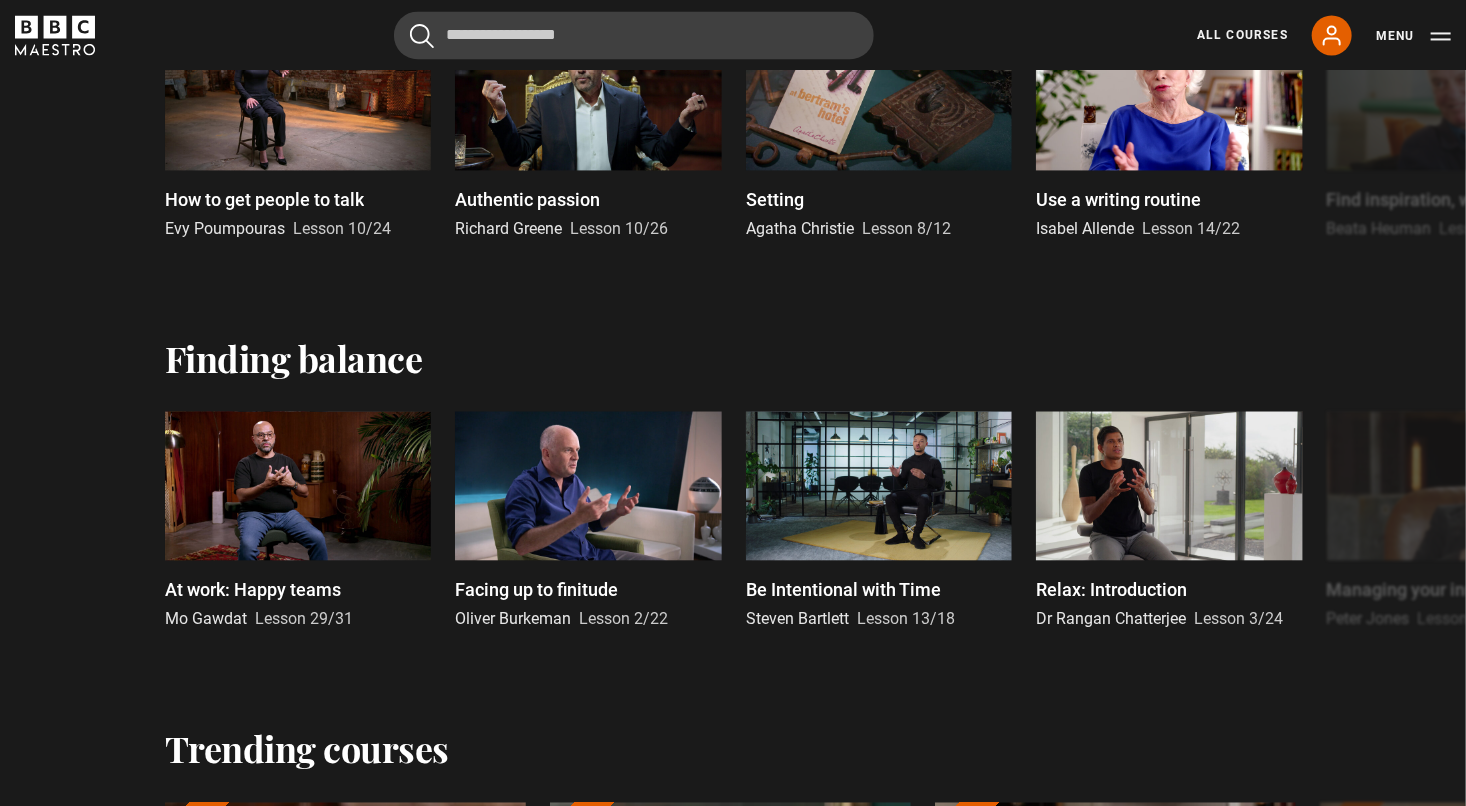 scroll, scrollTop: 1964, scrollLeft: 0, axis: vertical 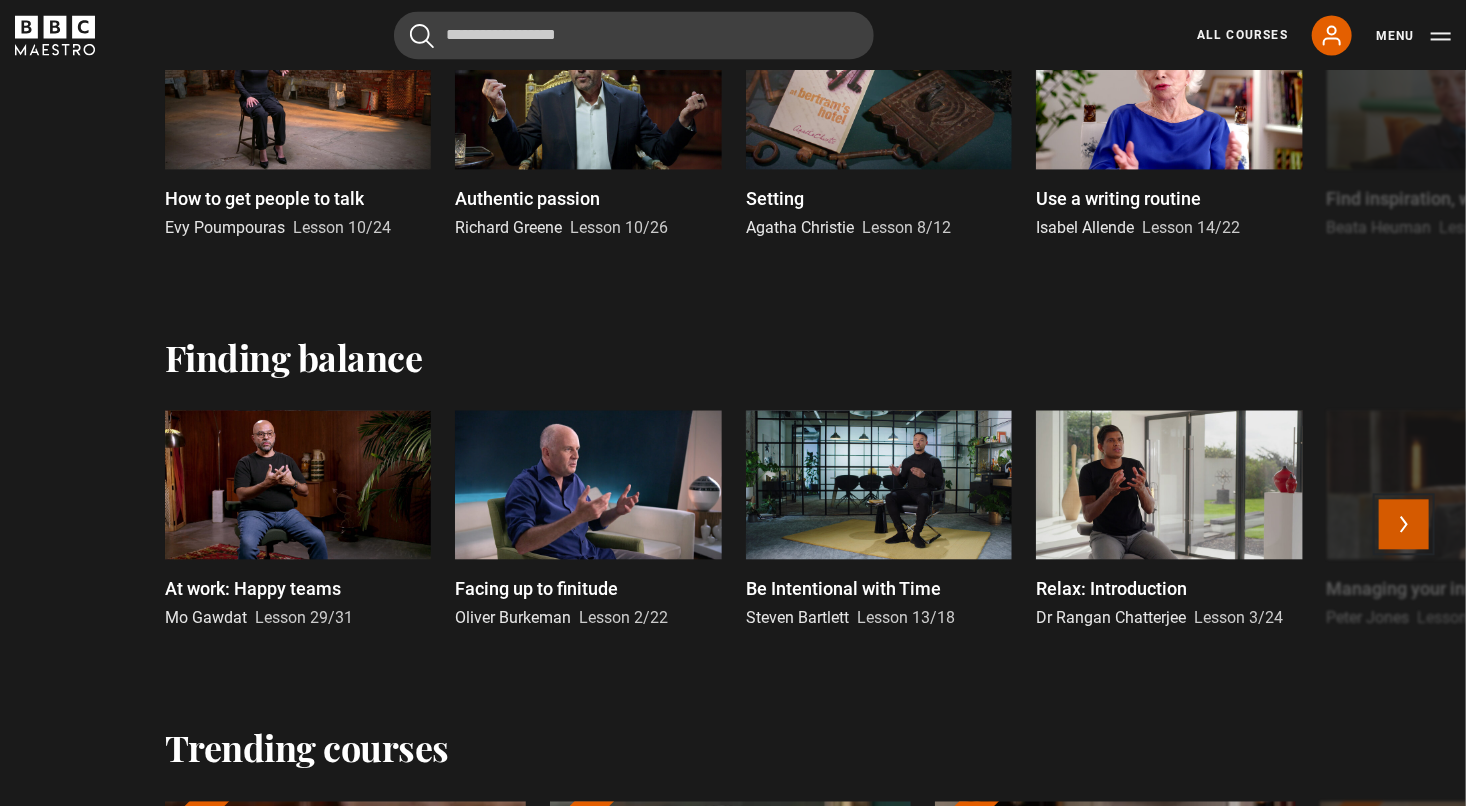 click on "Next" at bounding box center (1404, 524) 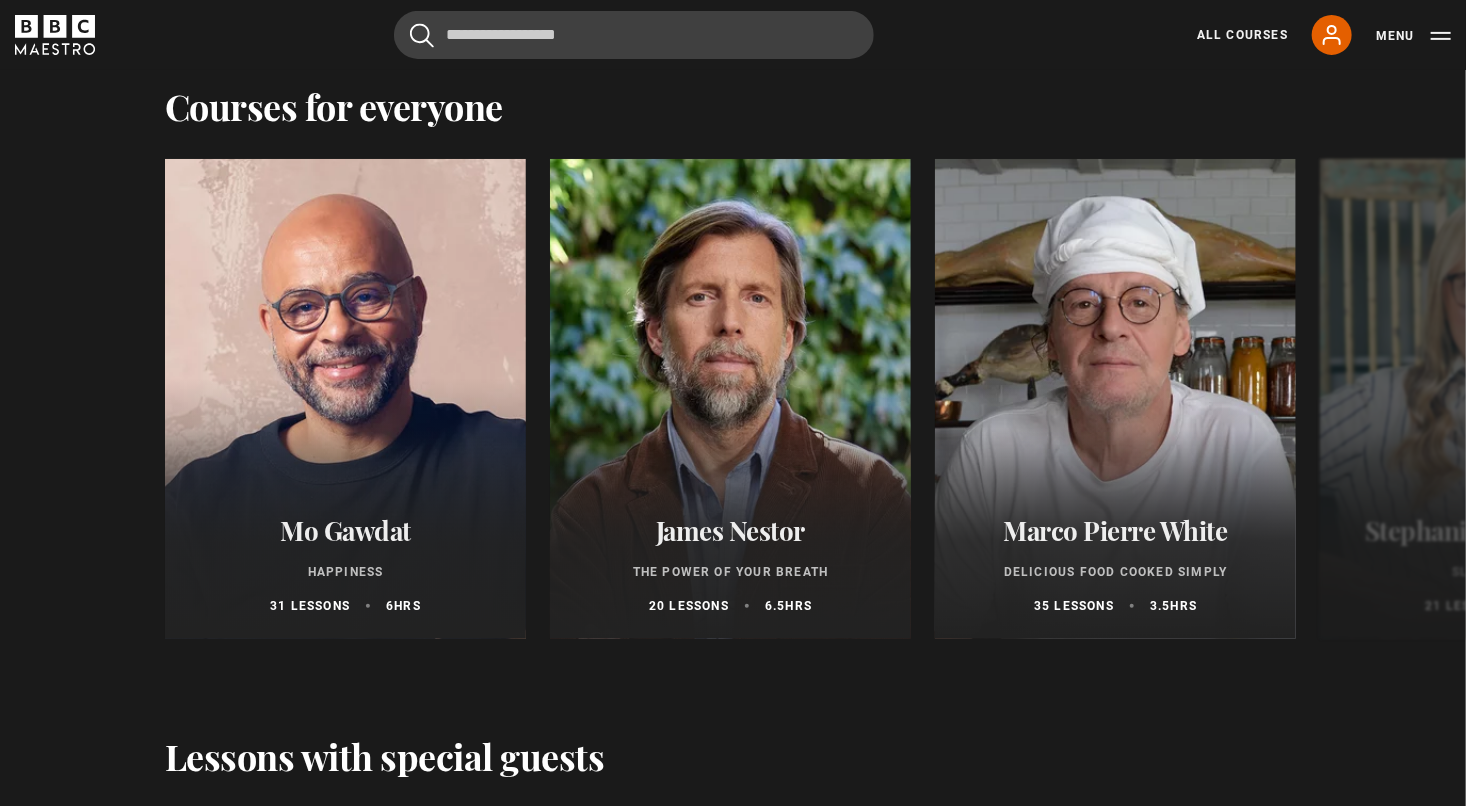 scroll, scrollTop: 4040, scrollLeft: 0, axis: vertical 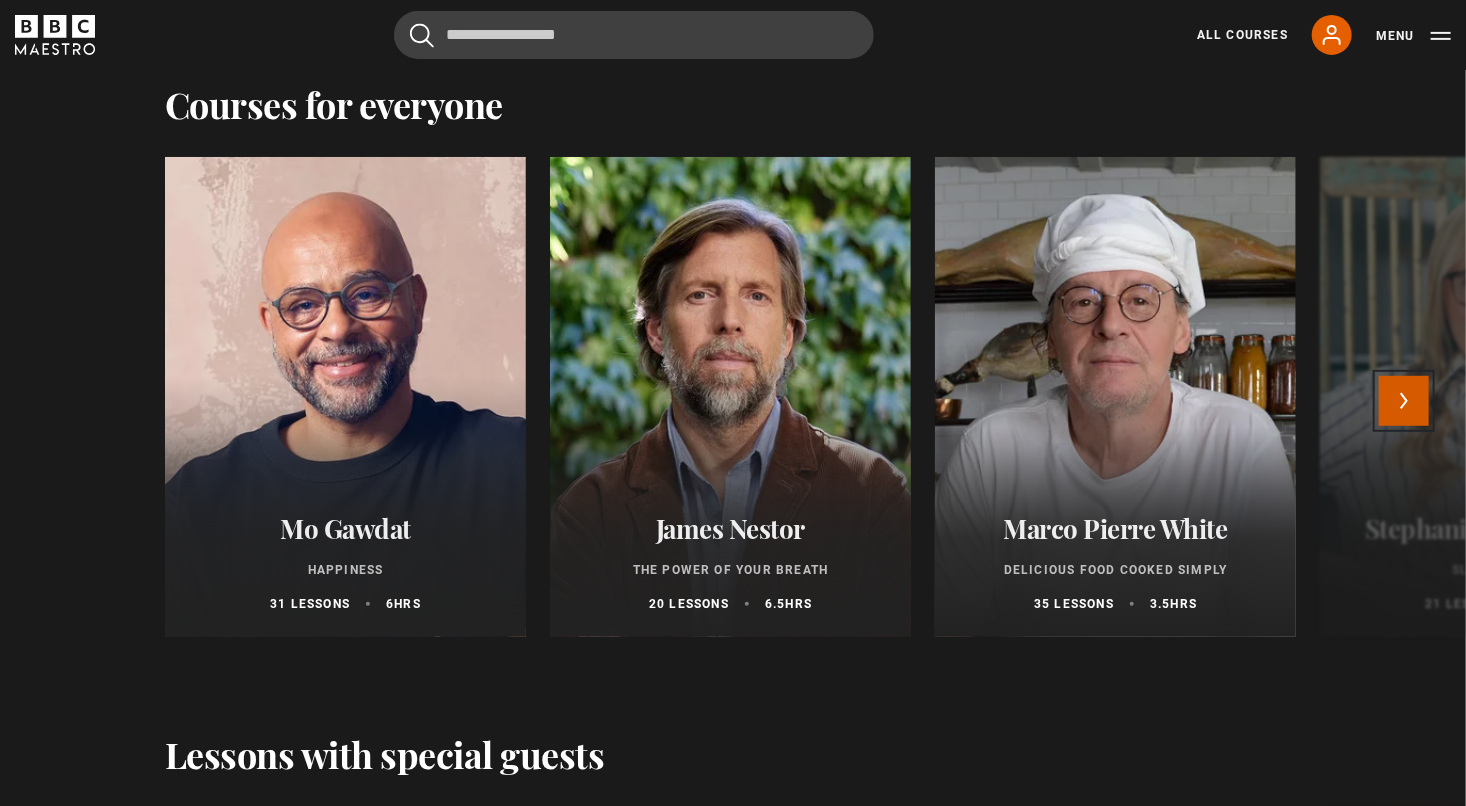 click on "Next" at bounding box center (1404, 401) 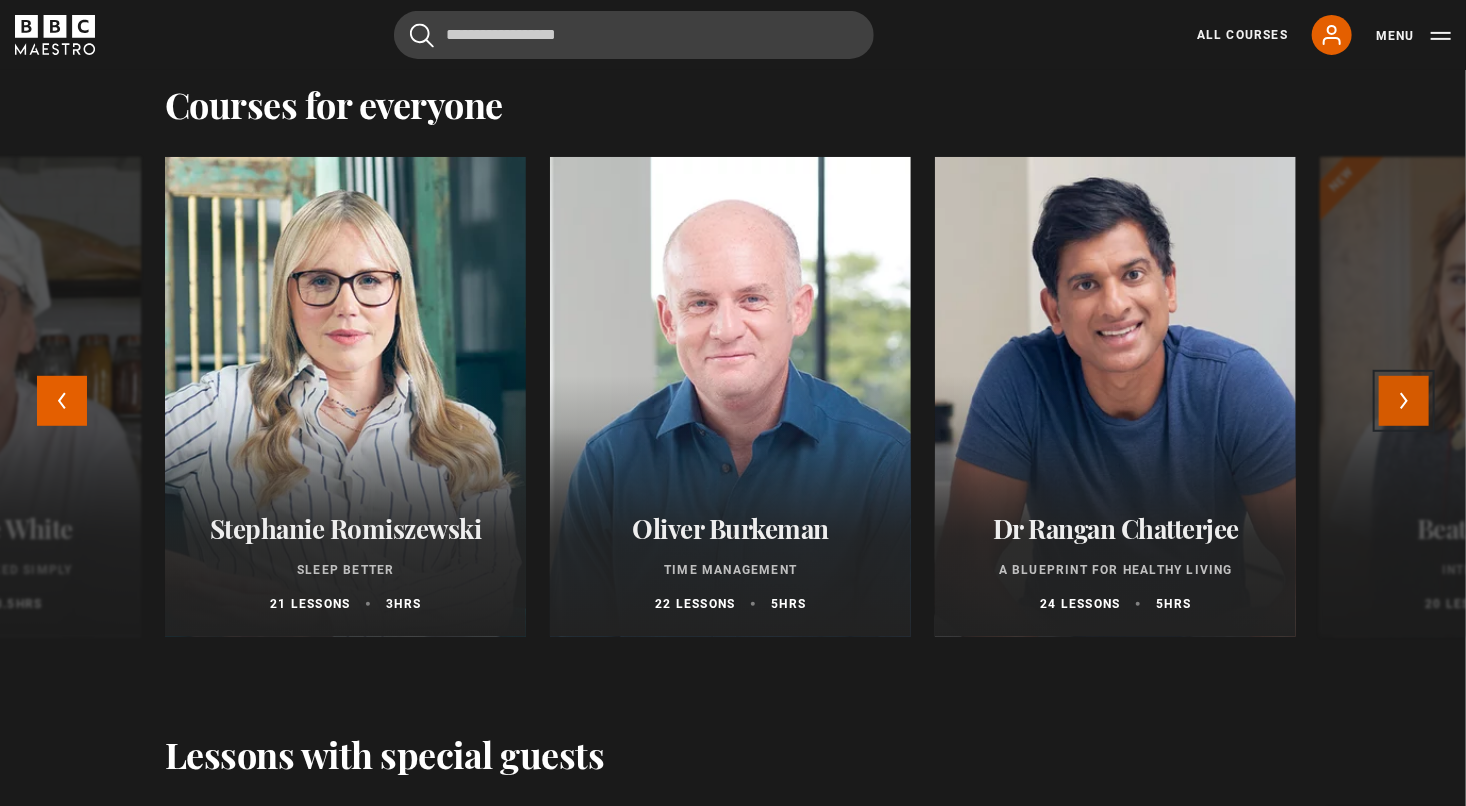 click on "Next" at bounding box center [1404, 401] 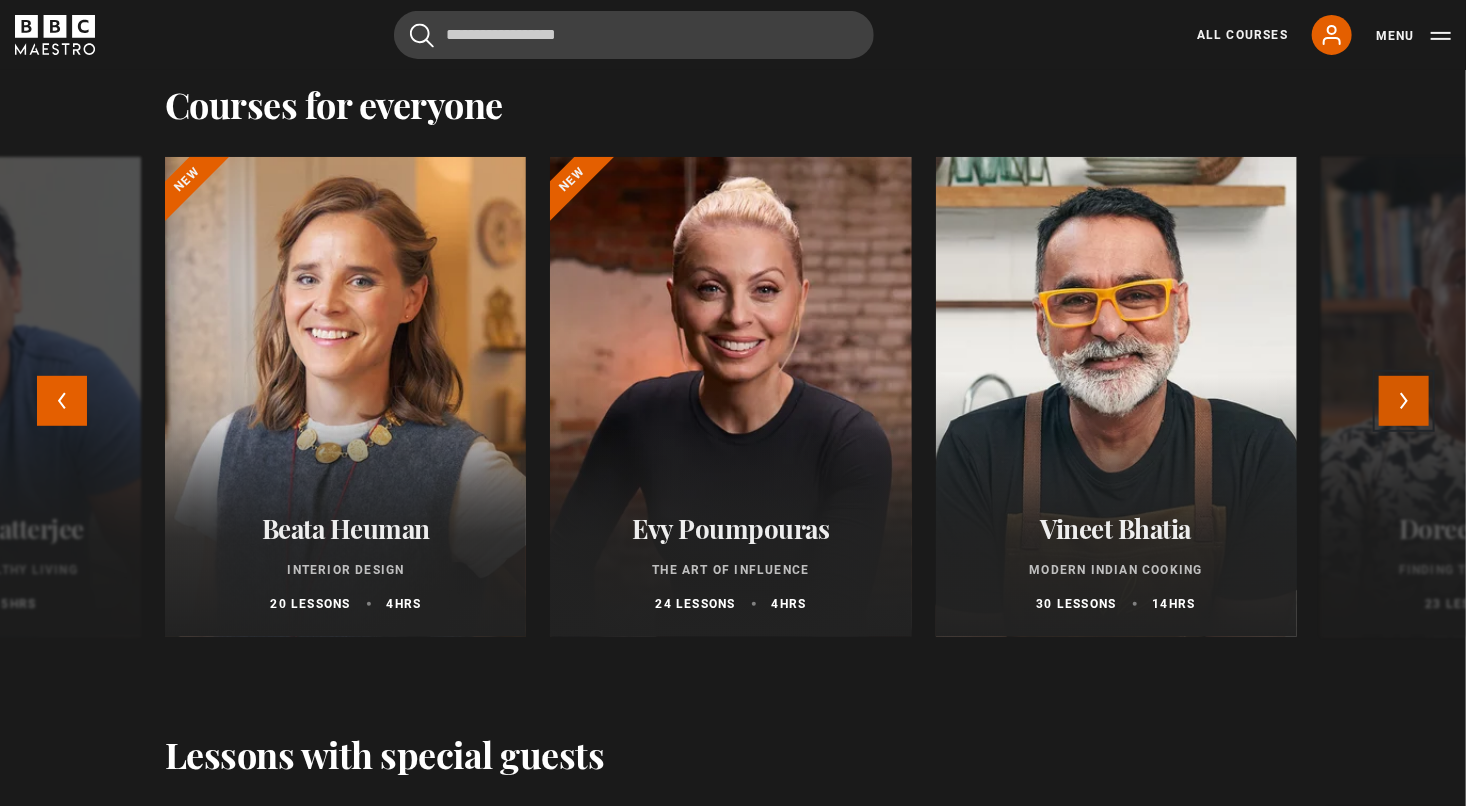 click on "Next" at bounding box center (1404, 401) 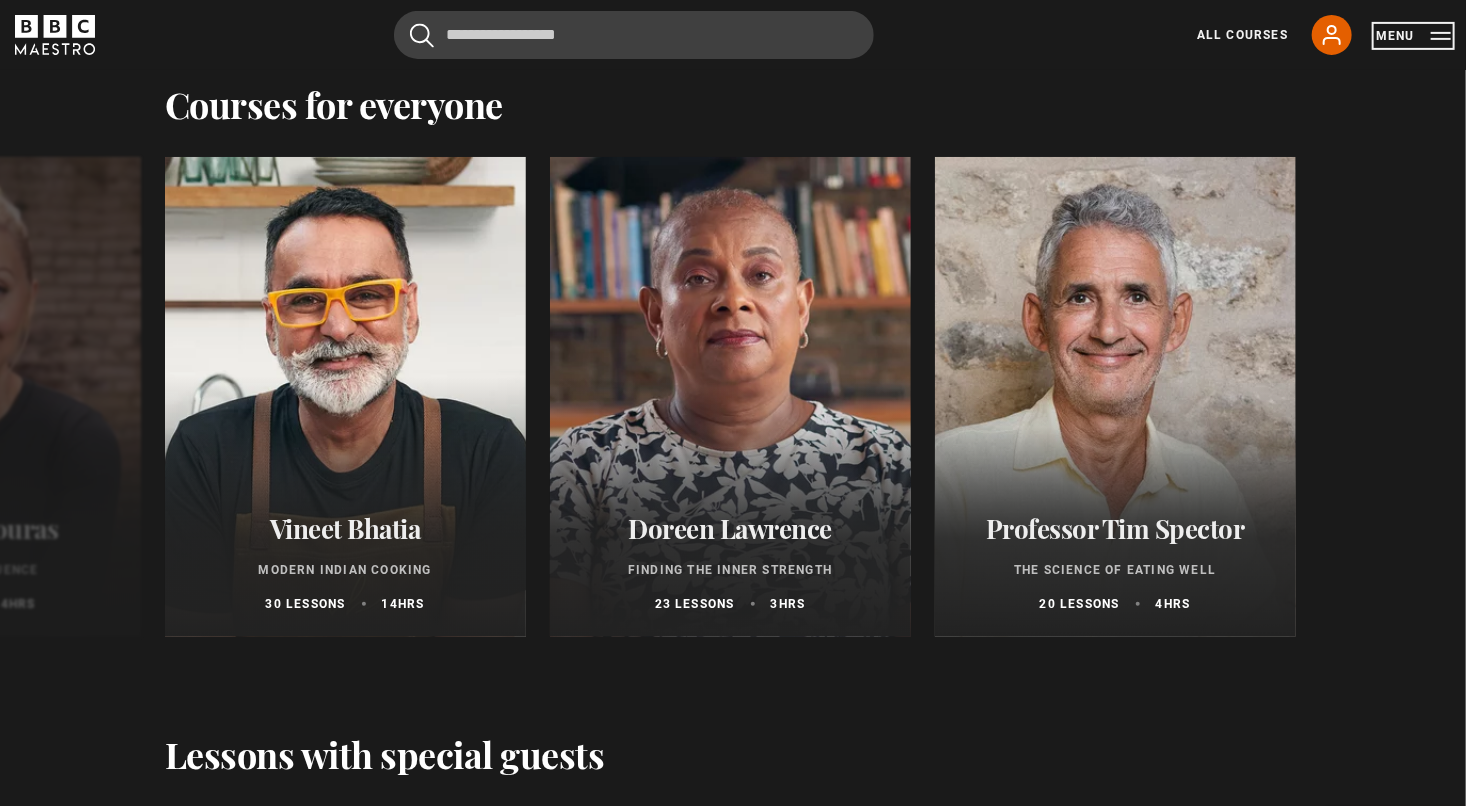 click on "Menu" at bounding box center (1413, 36) 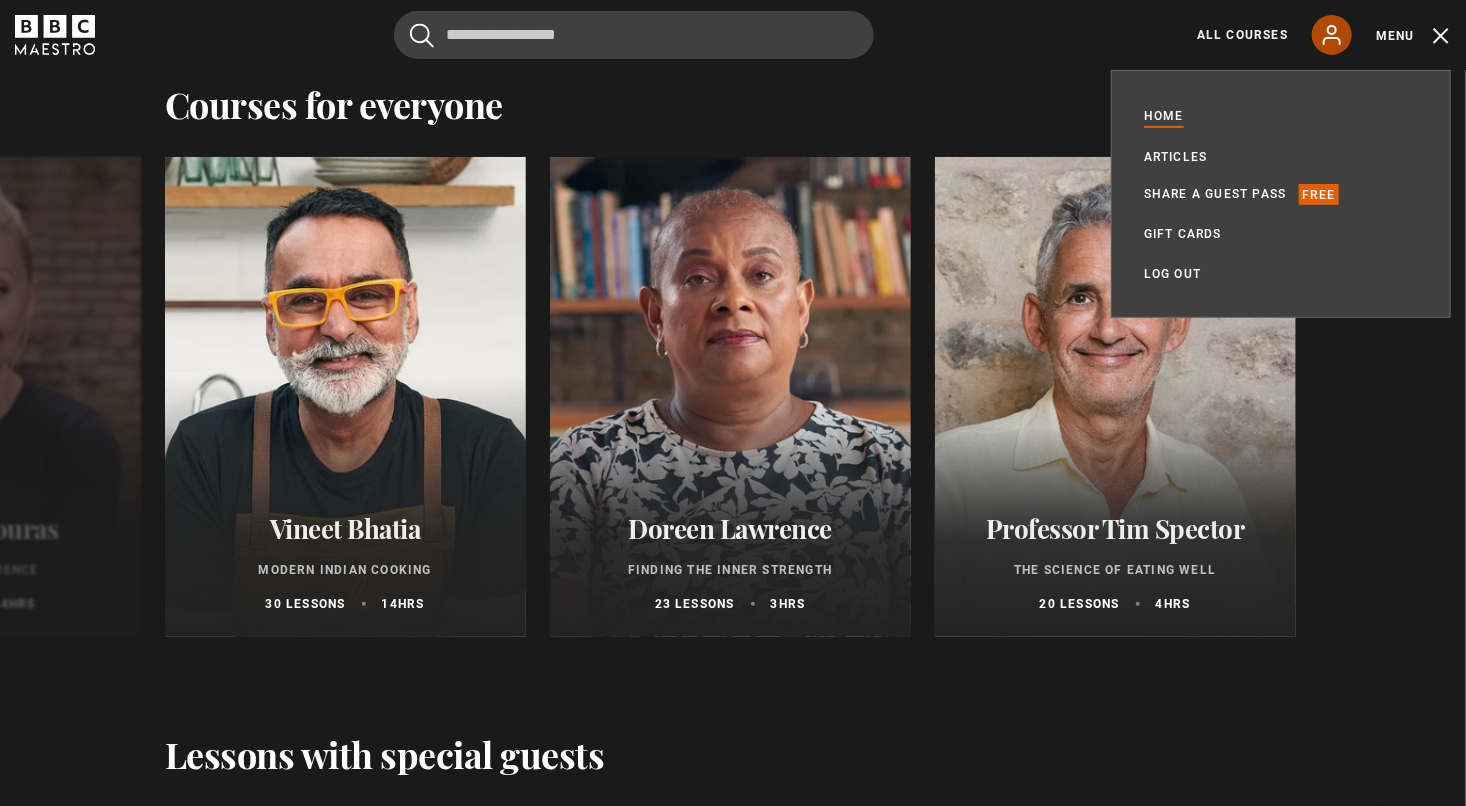 click 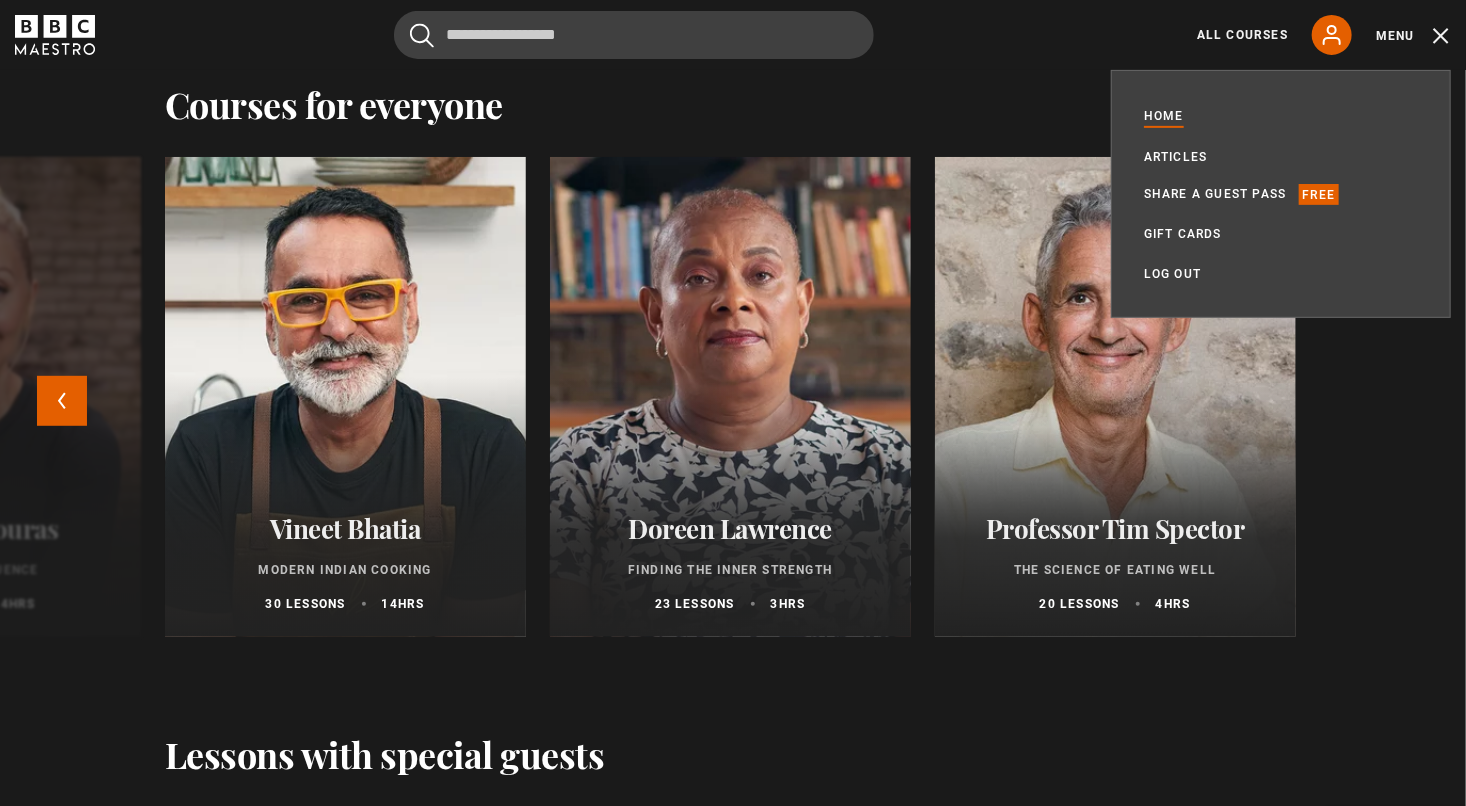 click on "Mo Gawdat
Happiness
31 lessons
6  hrs
James Nestor
The Power of Your Breath
20 lessons
6.5  hrs
Marco Pierre White
Delicious Food Cooked Simply
35 lessons
3.5  hrs
Stephanie Romiszewski
Sleep Better
21 lessons
3  hrs
Oliver Burkeman
Time Management
22 lessons
5  hrs
Dr Rangan Chatterjee
A Blueprint for Healthy Living
24 lessons
5  hrs
Beata Heuman
Interior Design
20 lessons
4  hrs
New
Evy Poumpouras
The Art of Influence
24 lessons
4  hrs
New
Vineet Bhatia
Modern Indian Cooking
30 lessons
14  hrs
Doreen Lawrence
Finding the Inner Strength
3" at bounding box center (733, 409) 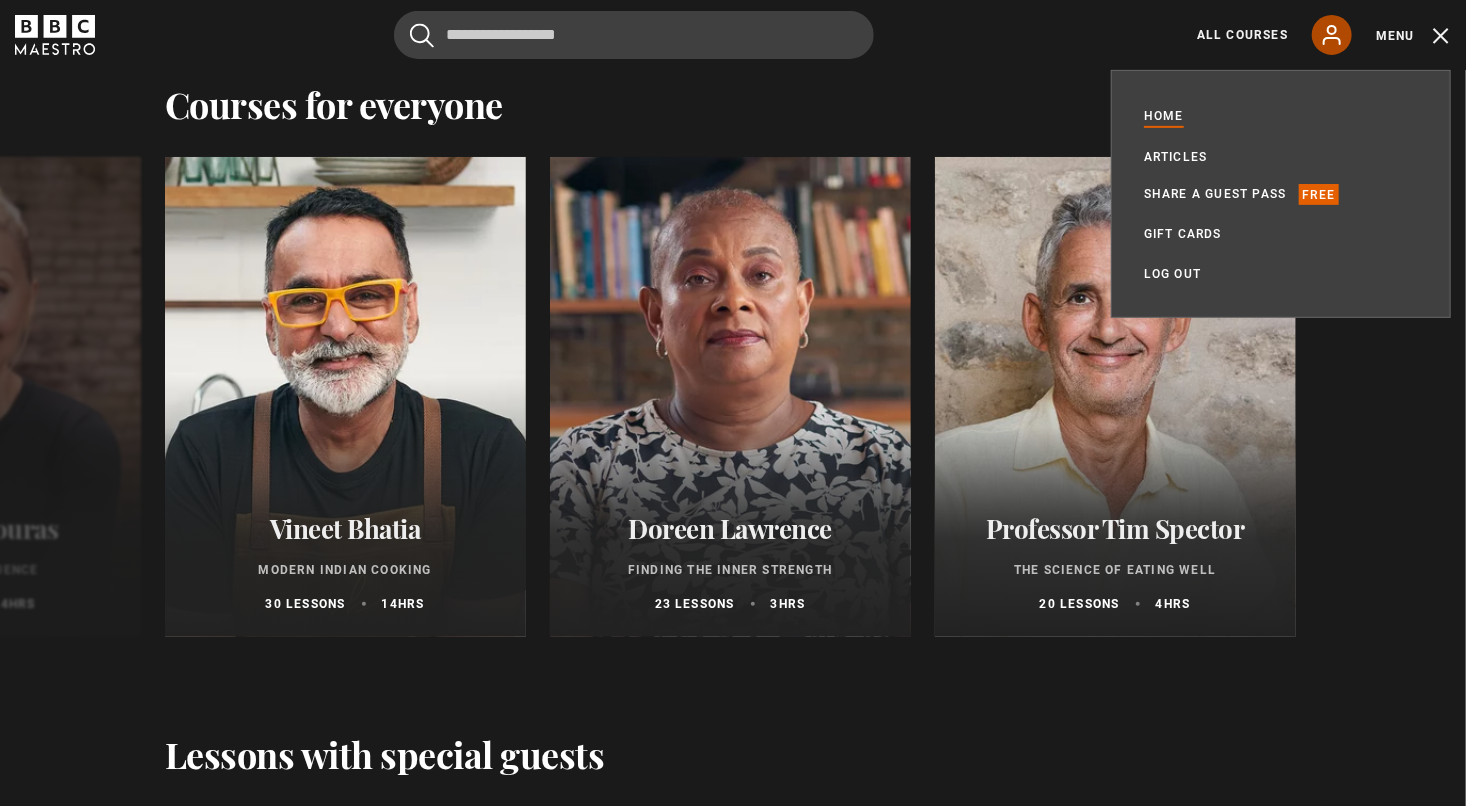 click 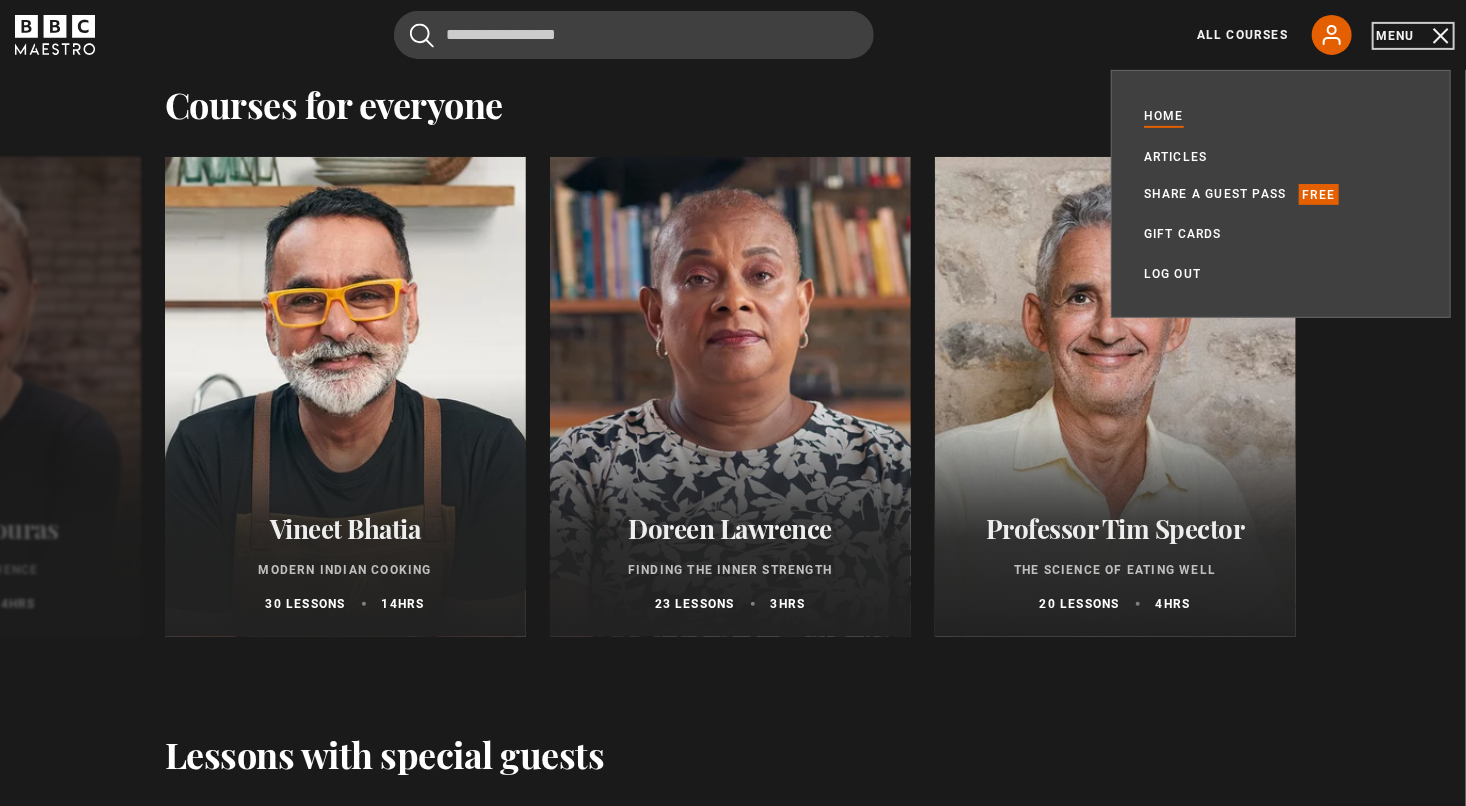 click on "Menu" at bounding box center (1413, 36) 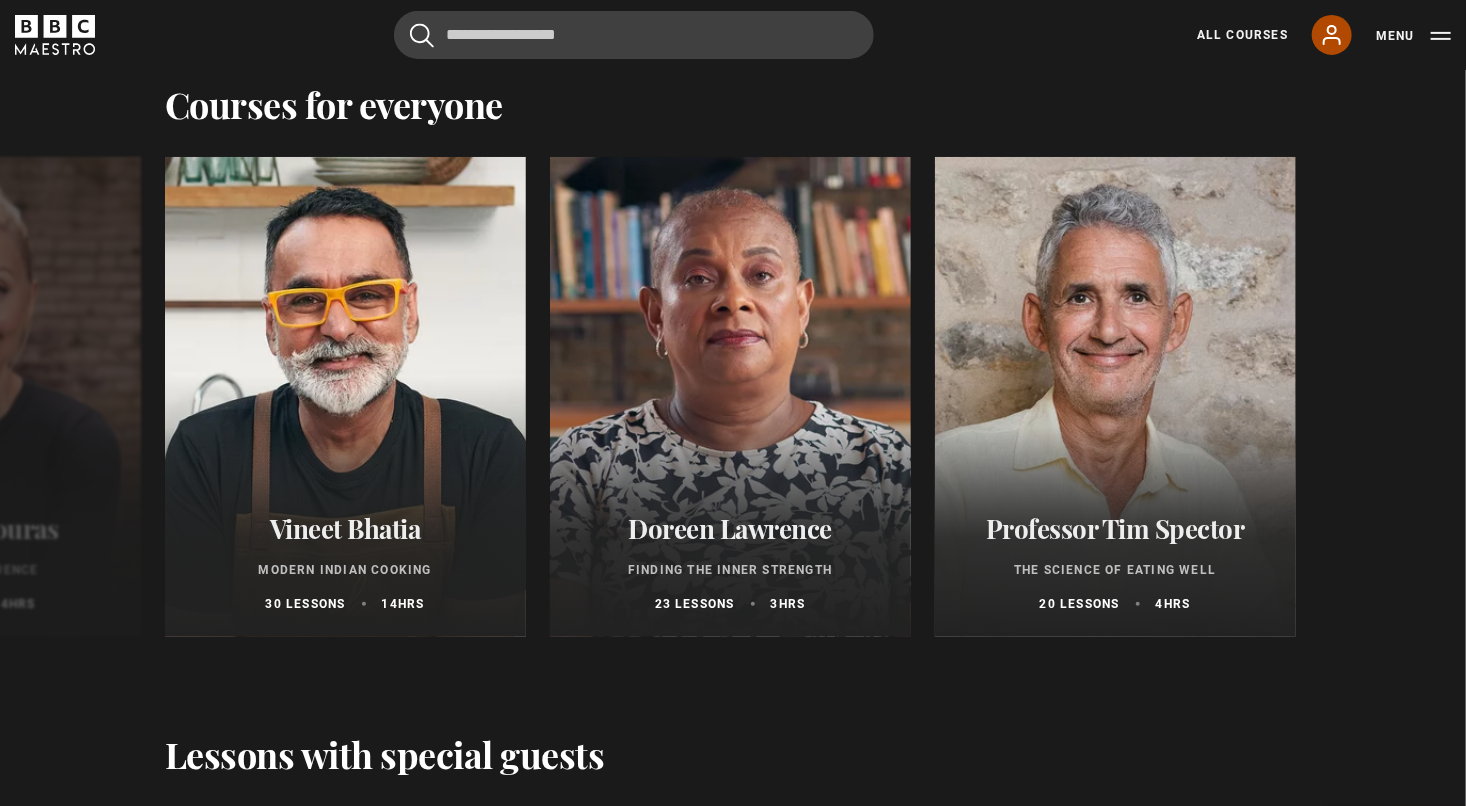 click on "My Account" at bounding box center (1332, 35) 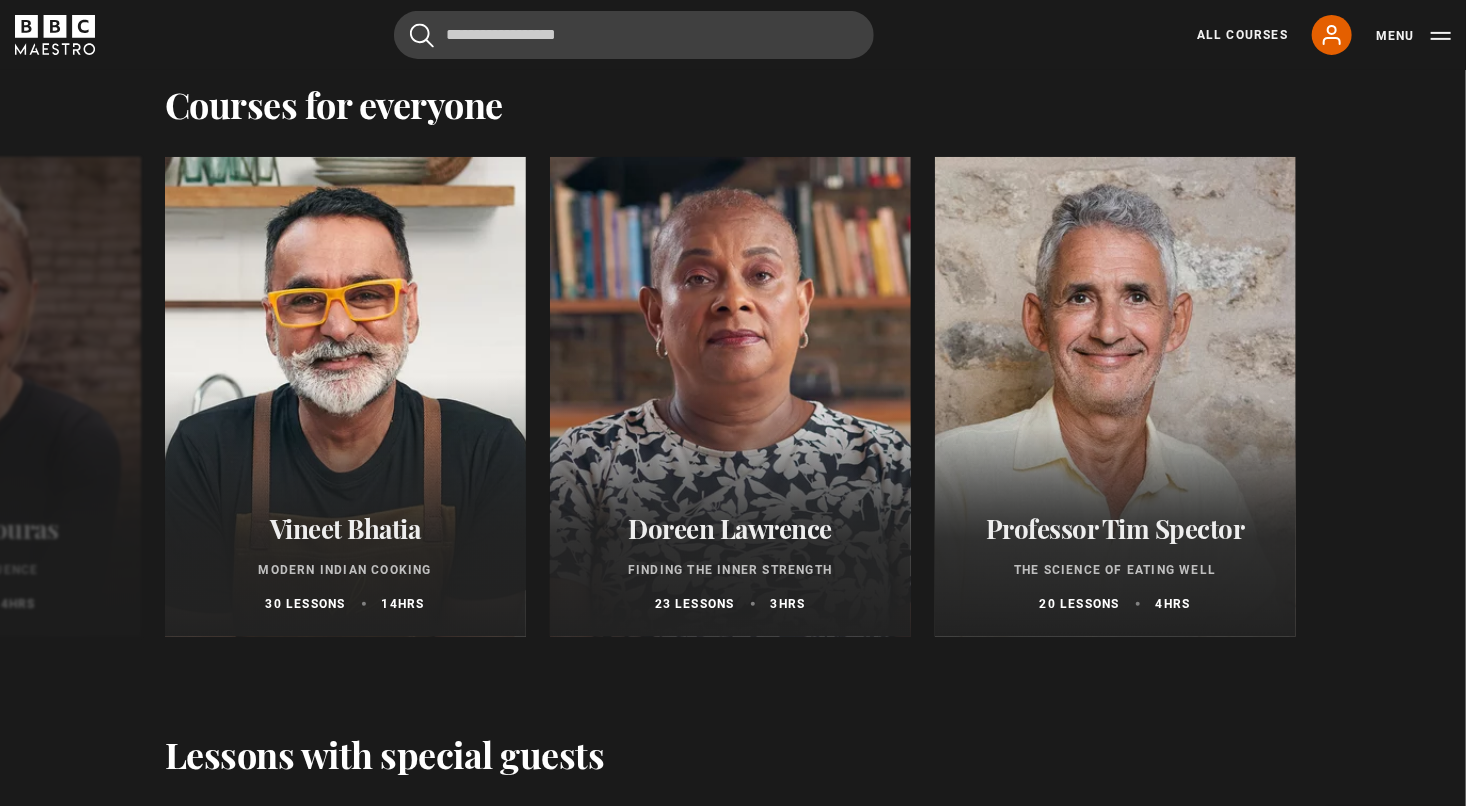 click on "All Courses
My Account
Search
Menu" at bounding box center (1312, 35) 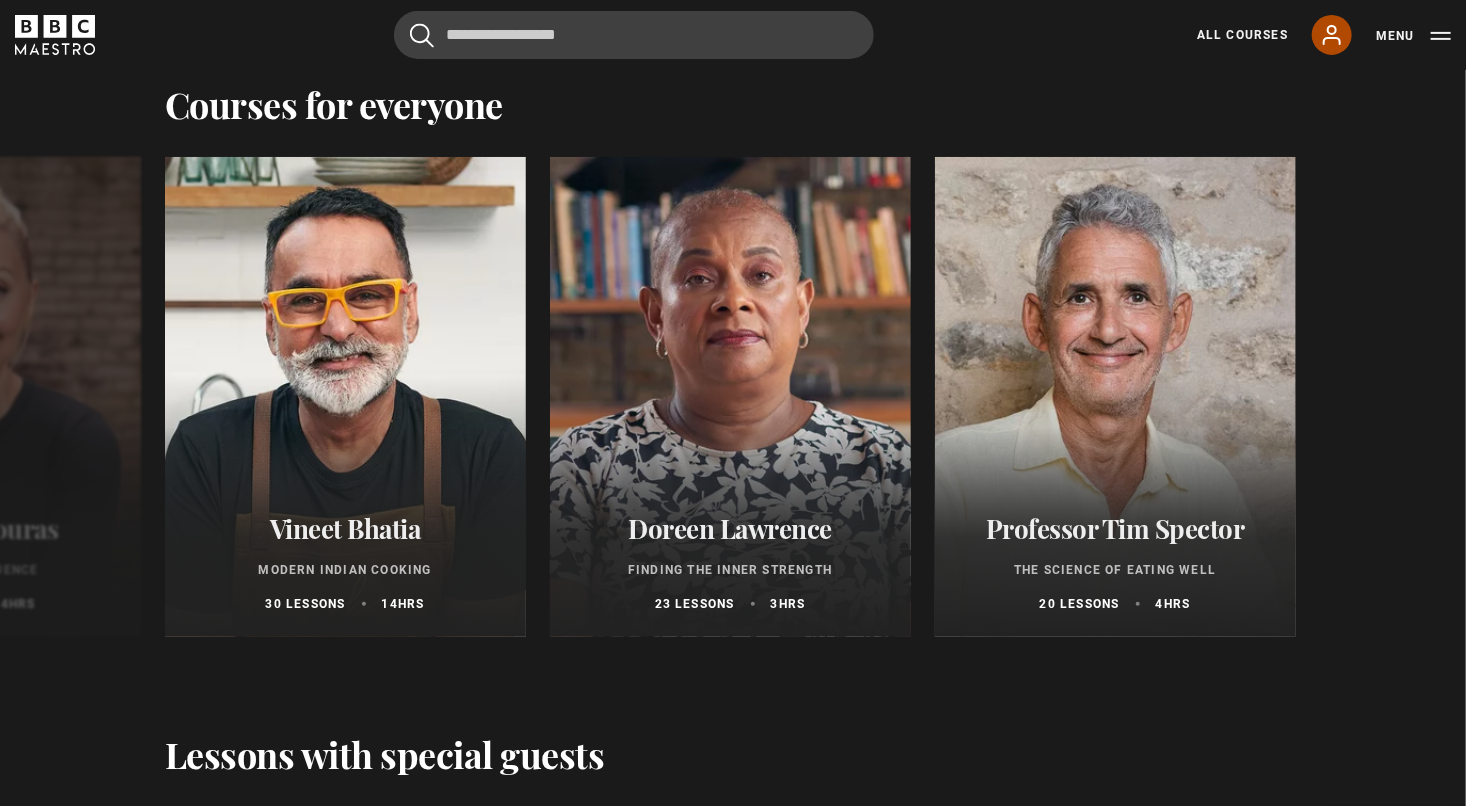 click 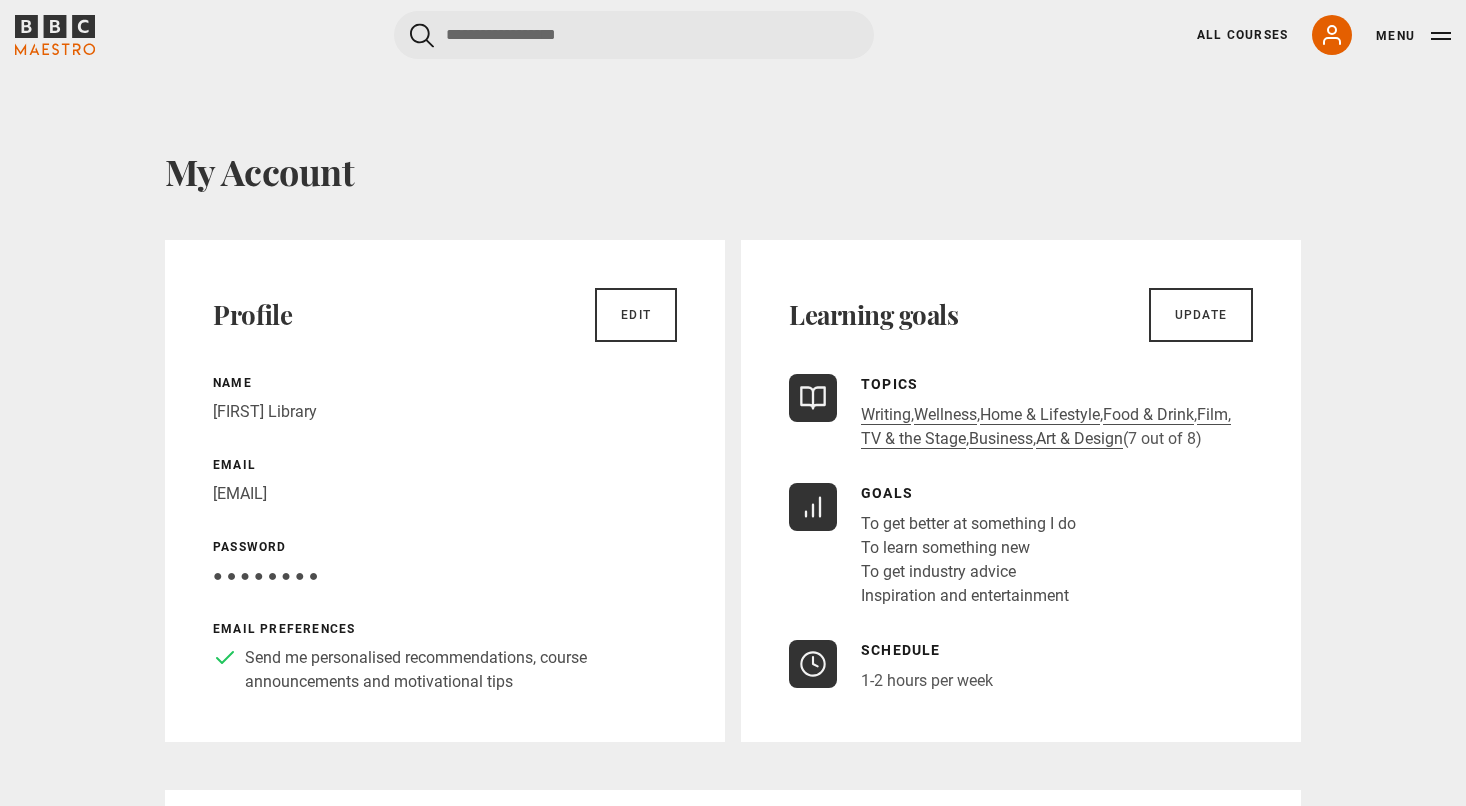 scroll, scrollTop: 0, scrollLeft: 0, axis: both 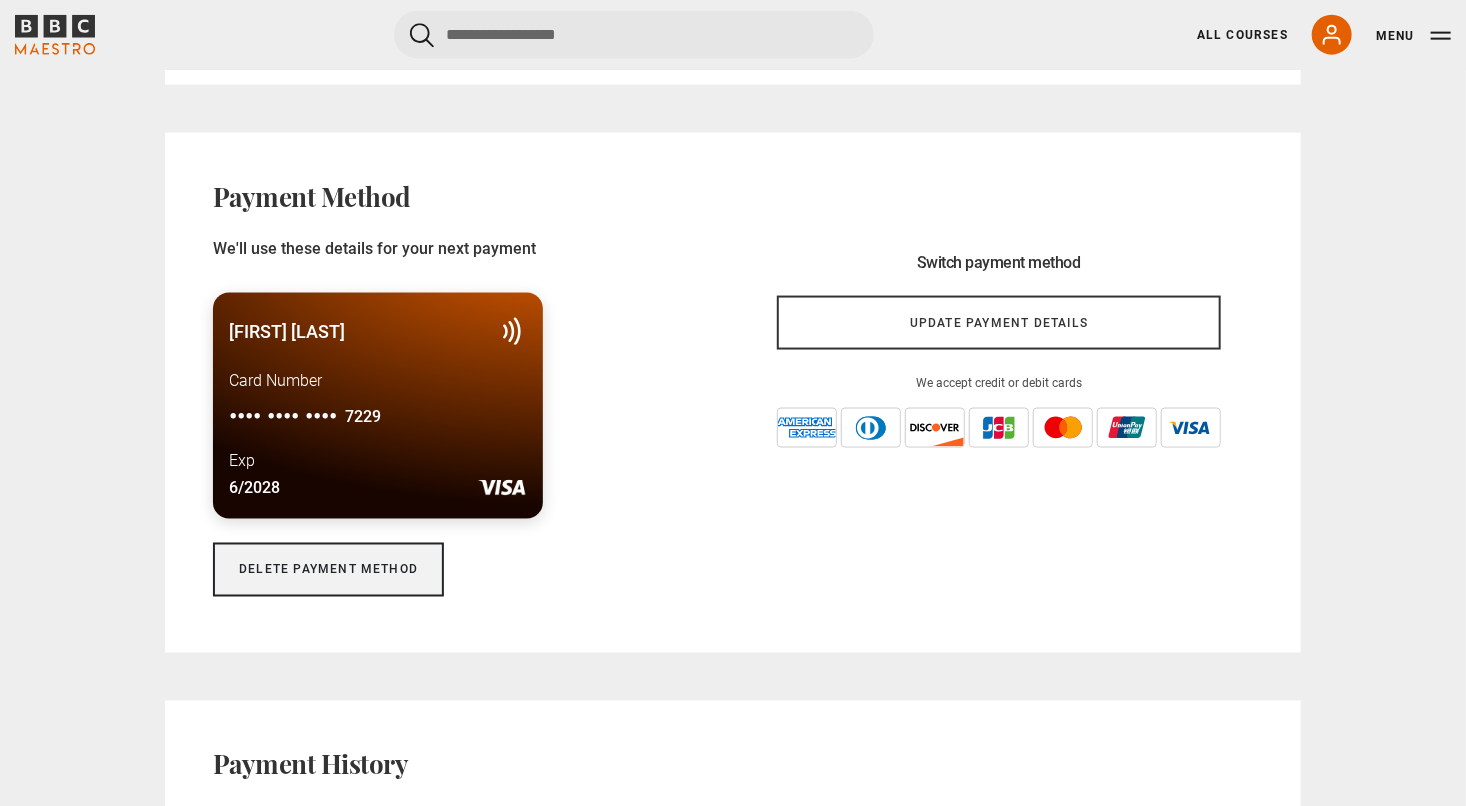 click on "Delete payment method" at bounding box center [328, 570] 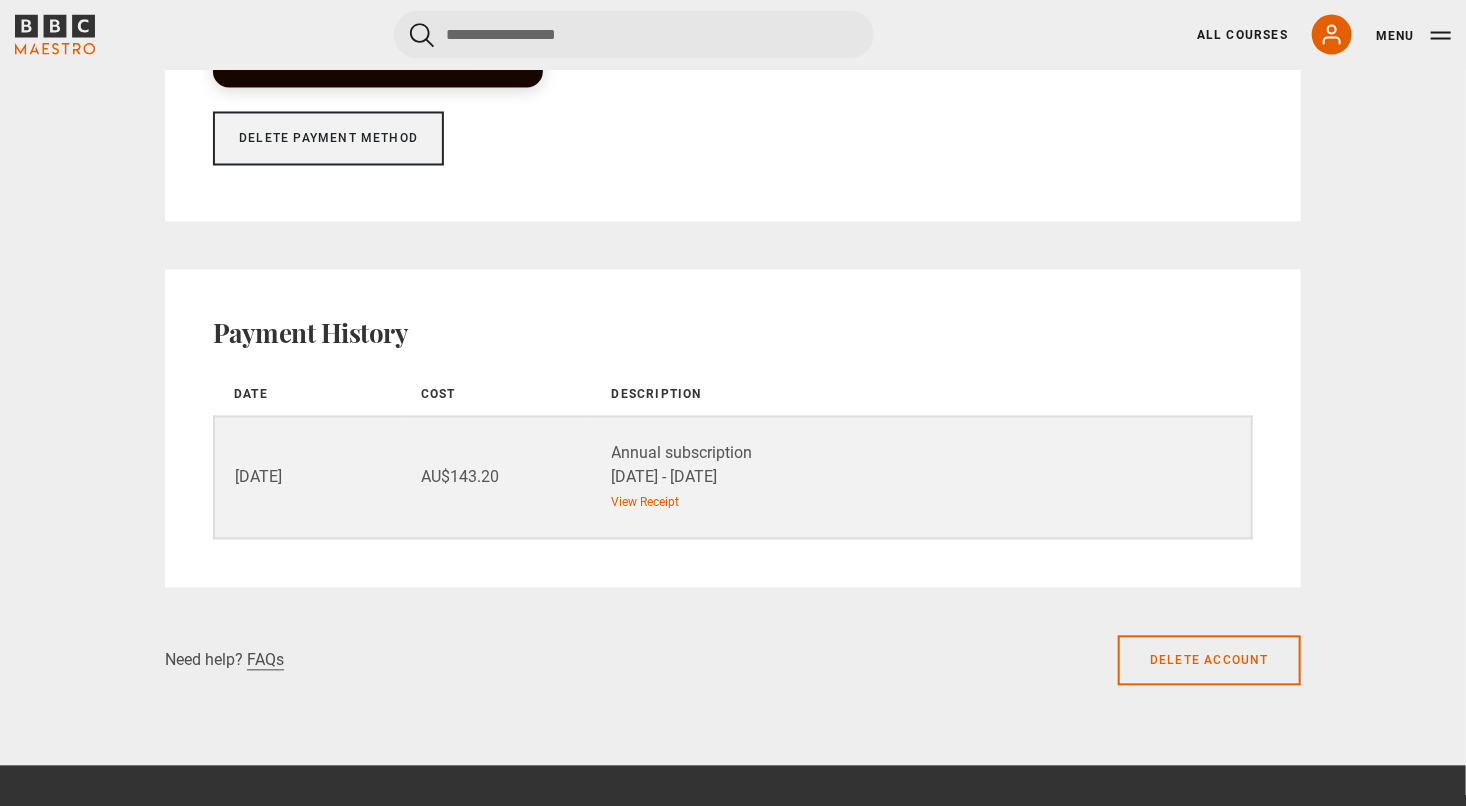 scroll, scrollTop: 1748, scrollLeft: 0, axis: vertical 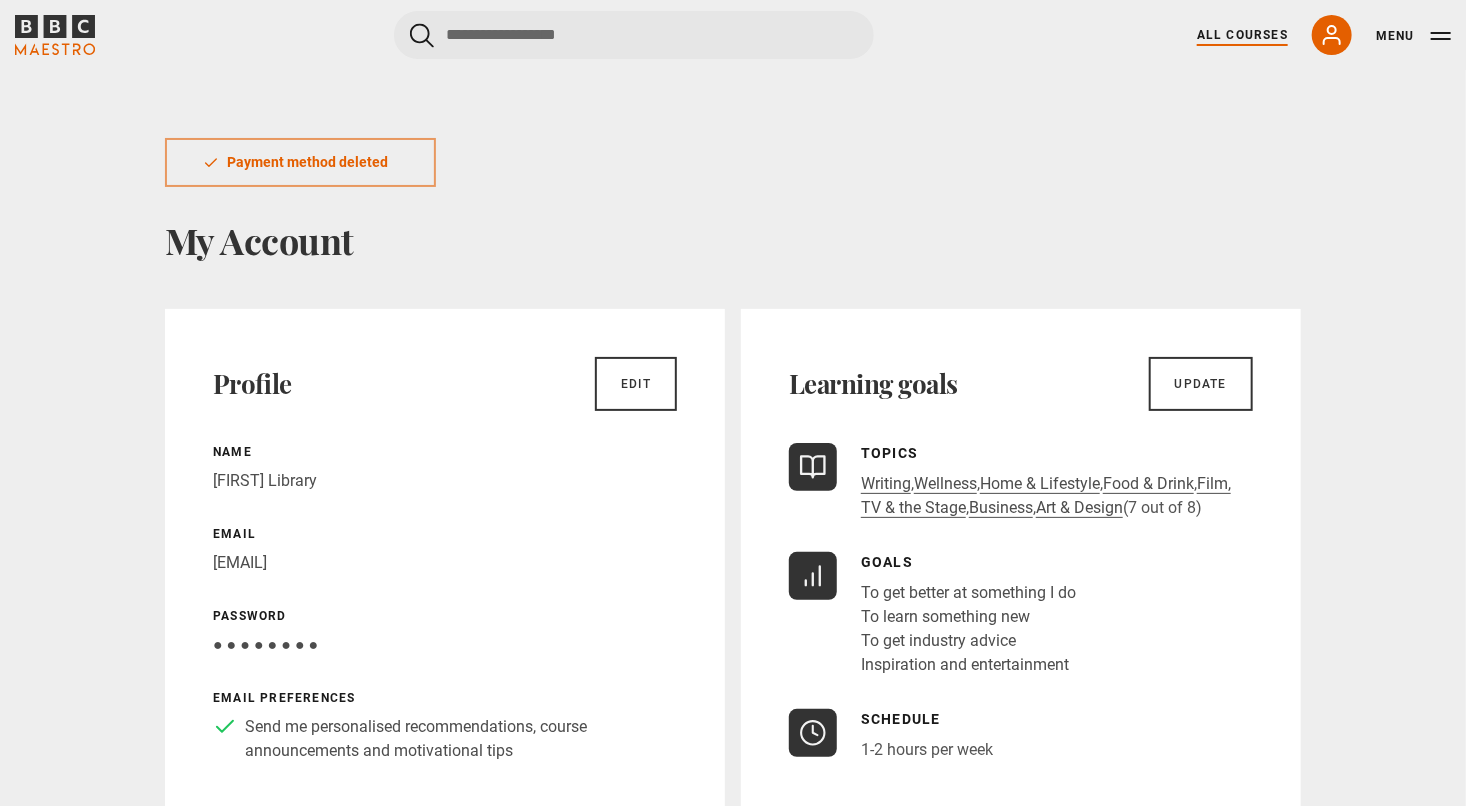 click on "All Courses" at bounding box center [1242, 35] 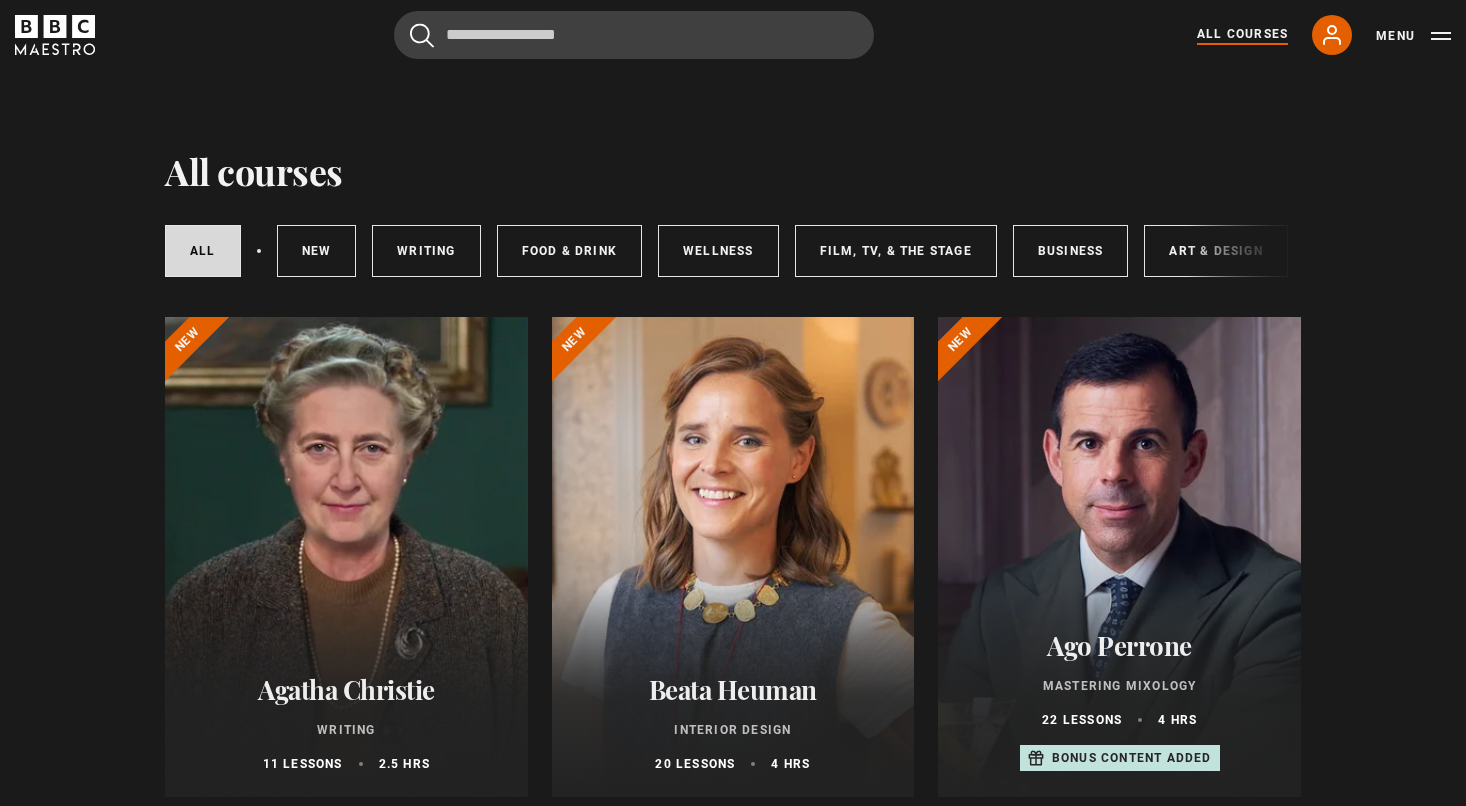 scroll, scrollTop: 0, scrollLeft: 0, axis: both 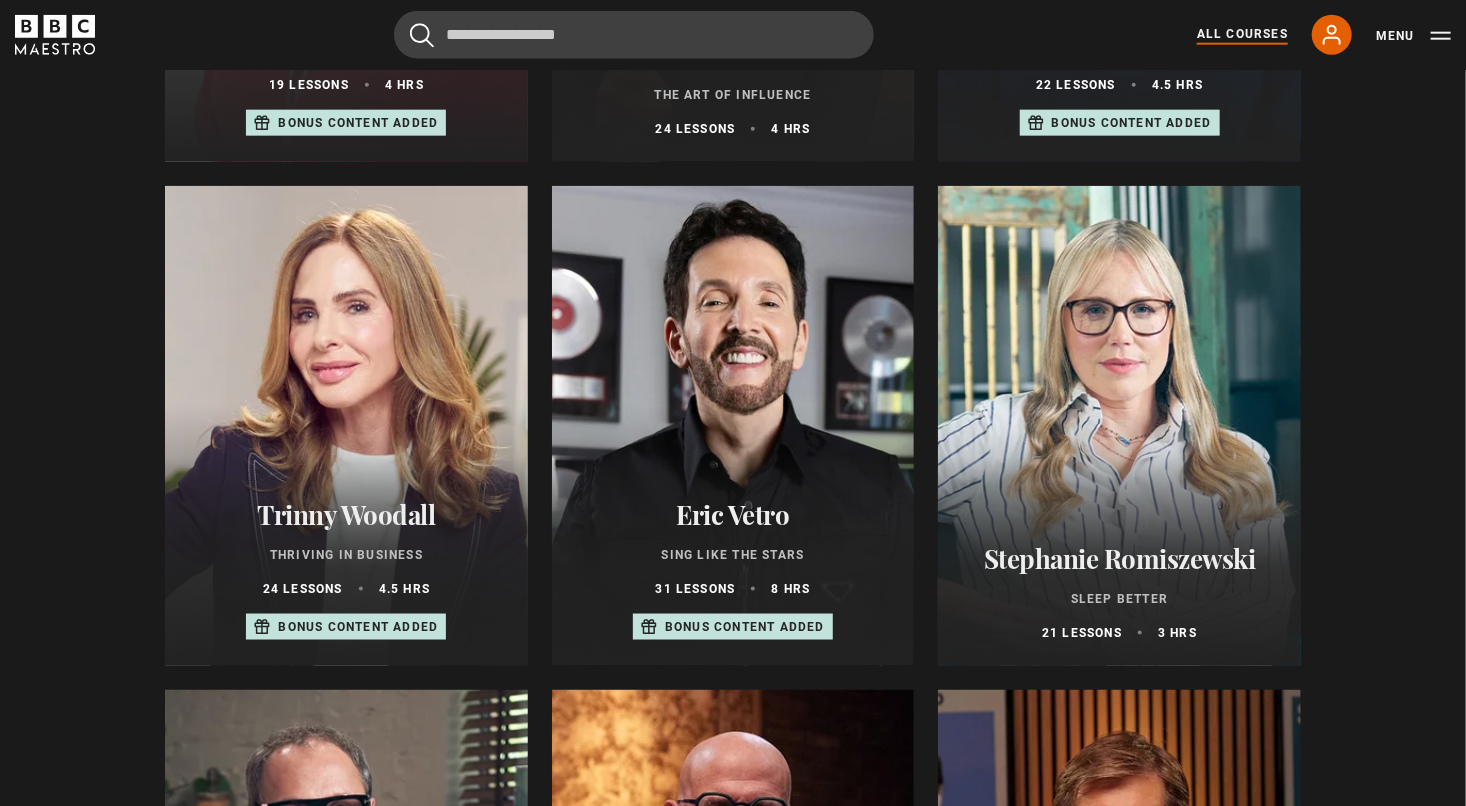 click at bounding box center [1119, 426] 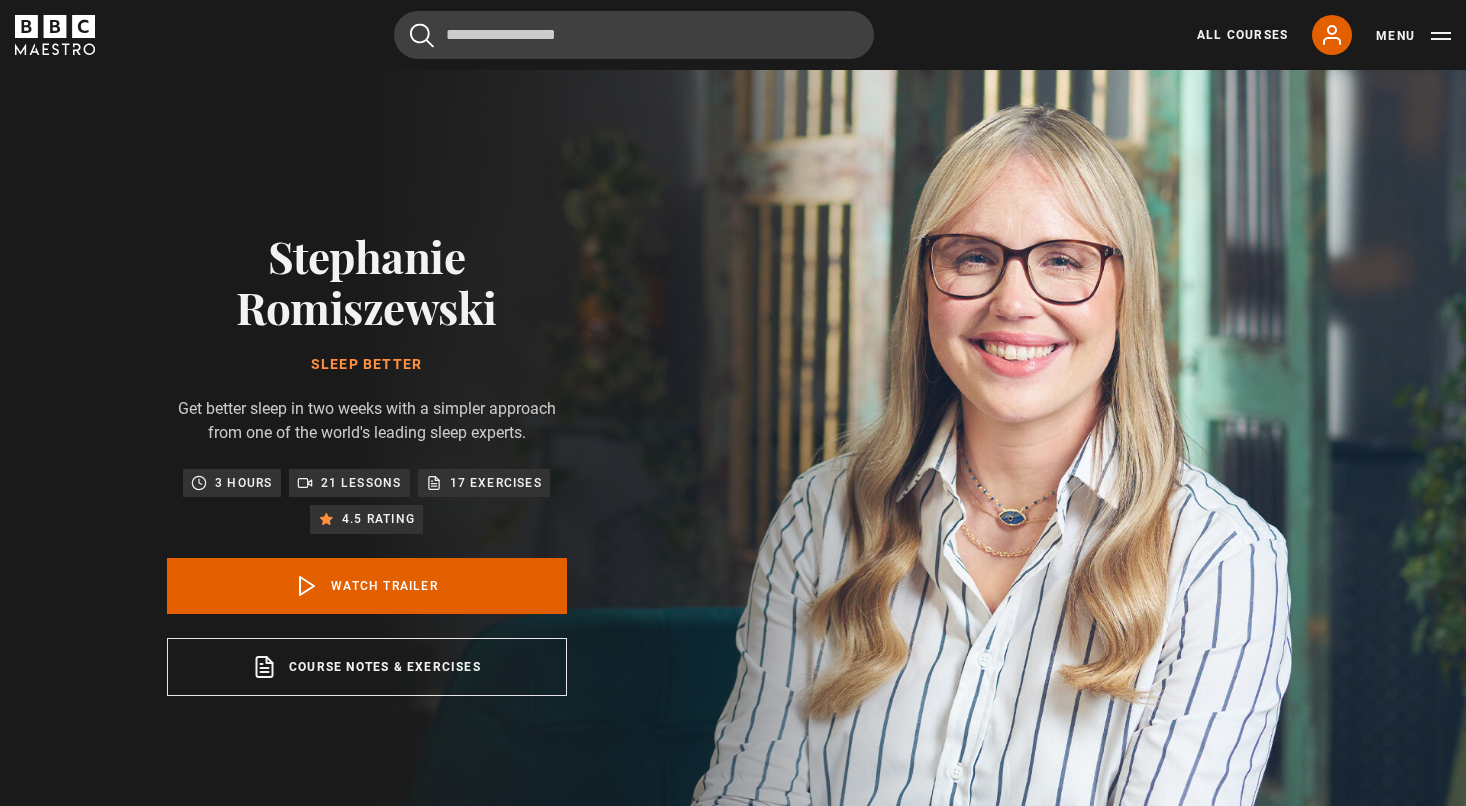 scroll, scrollTop: 0, scrollLeft: 0, axis: both 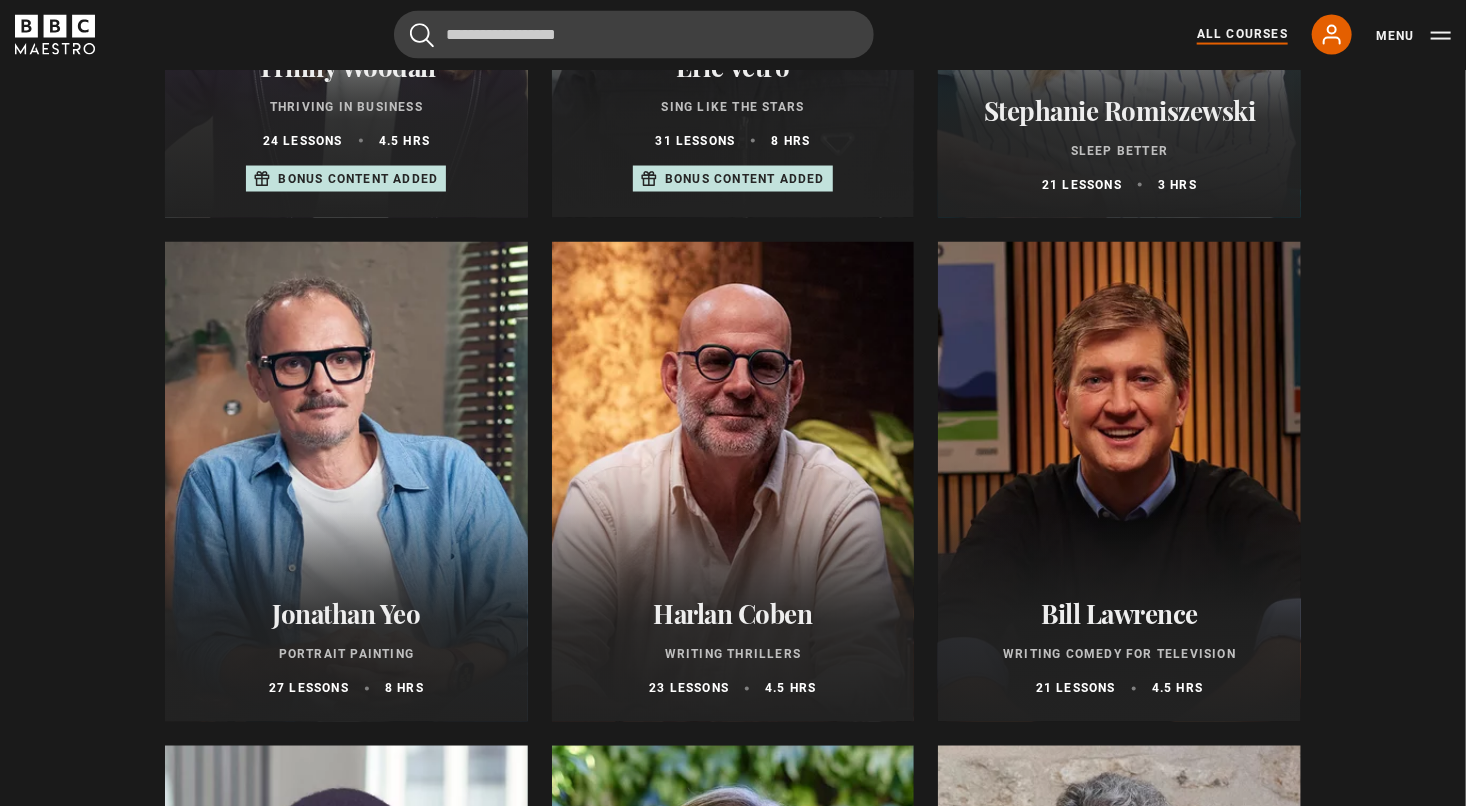 click at bounding box center [346, 482] 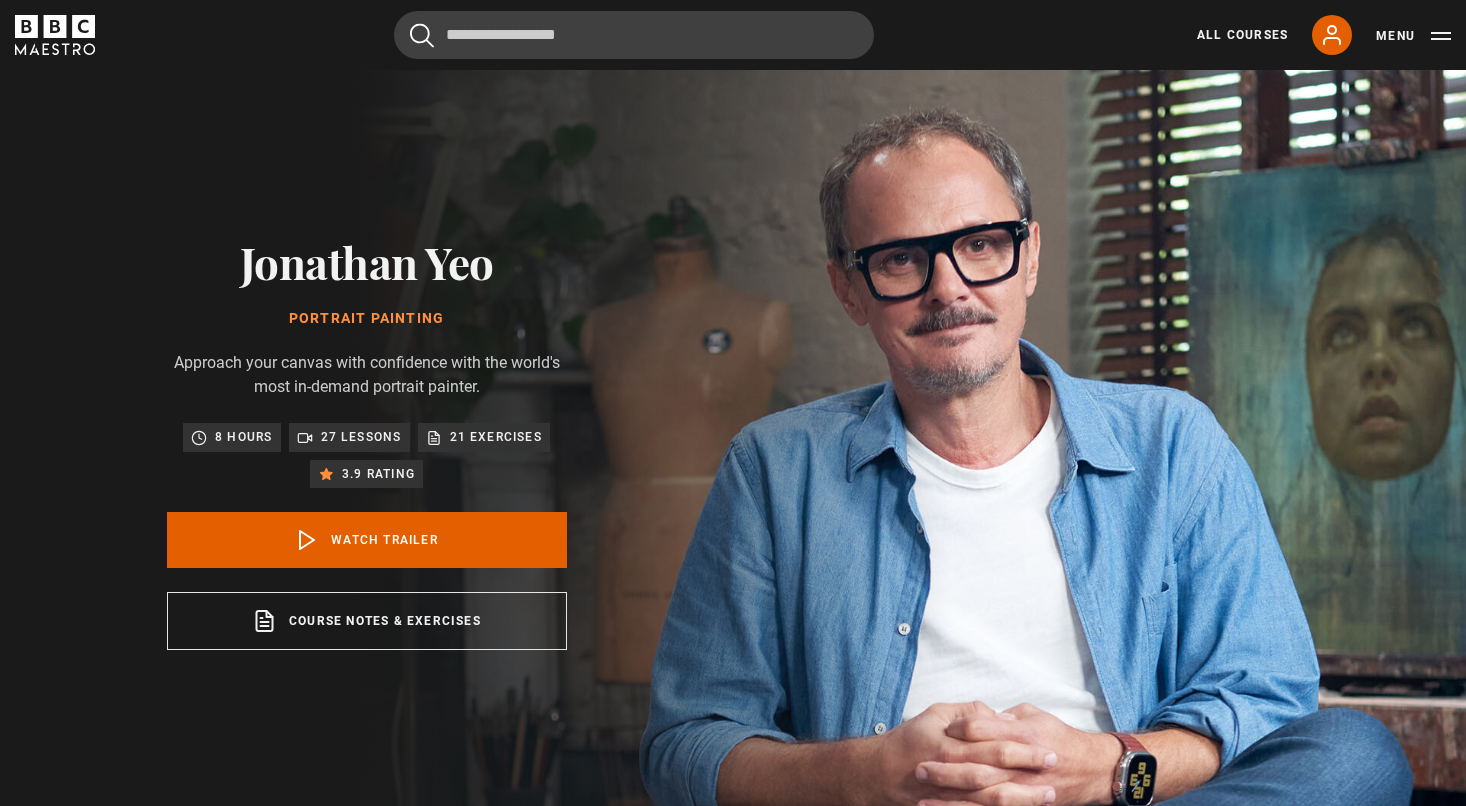 scroll, scrollTop: 51, scrollLeft: 0, axis: vertical 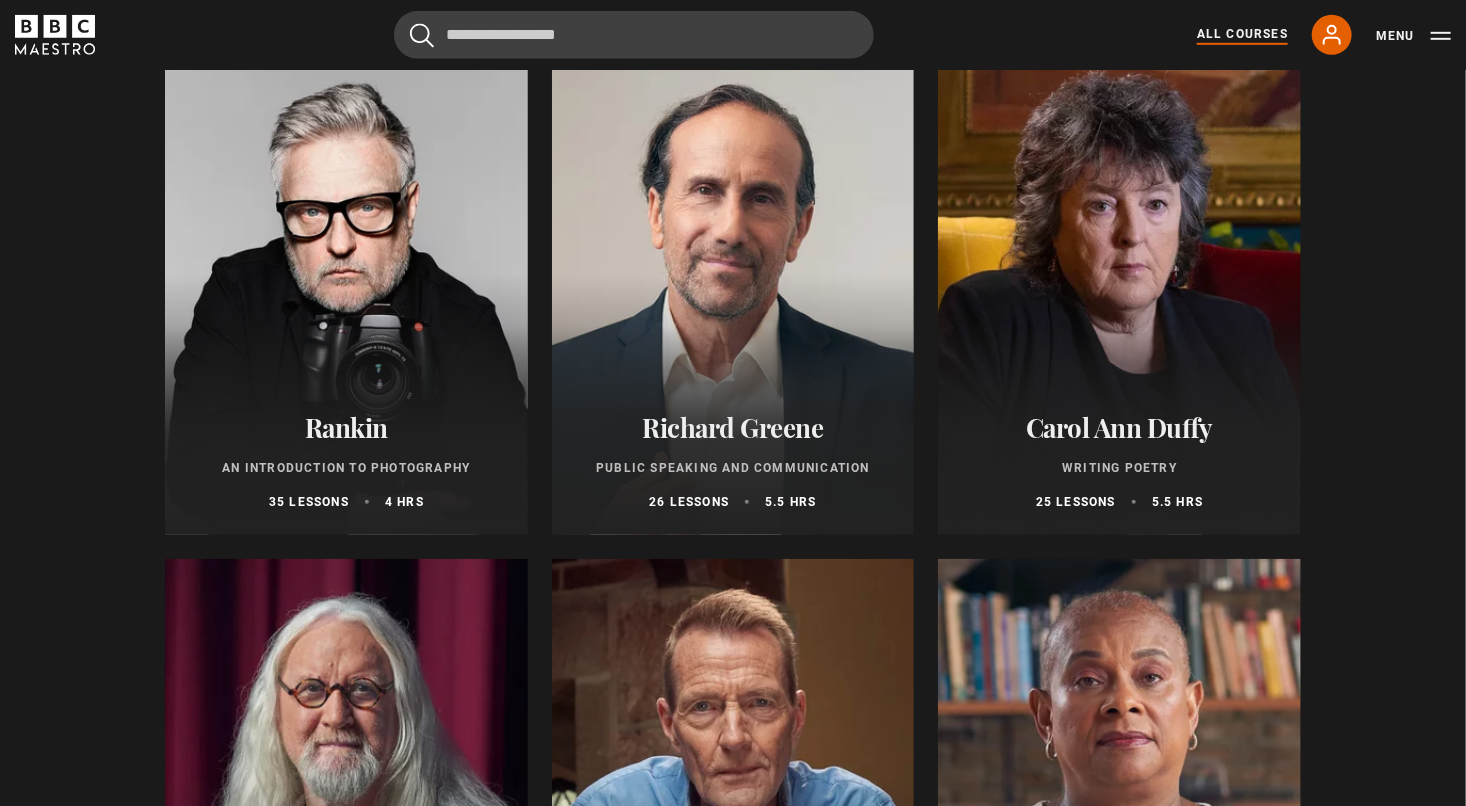 click on "Richard  Greene" at bounding box center (733, 427) 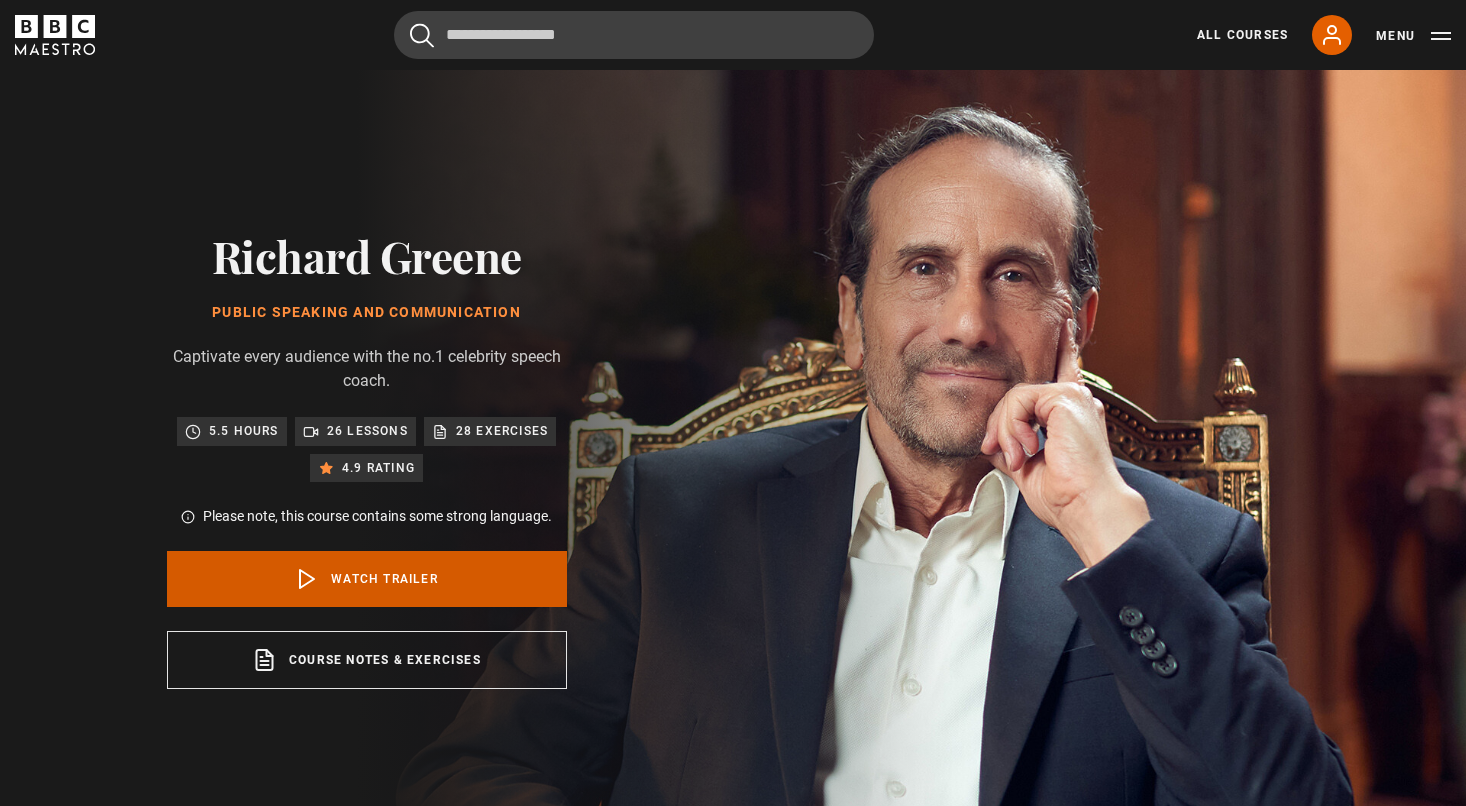 scroll, scrollTop: 0, scrollLeft: 0, axis: both 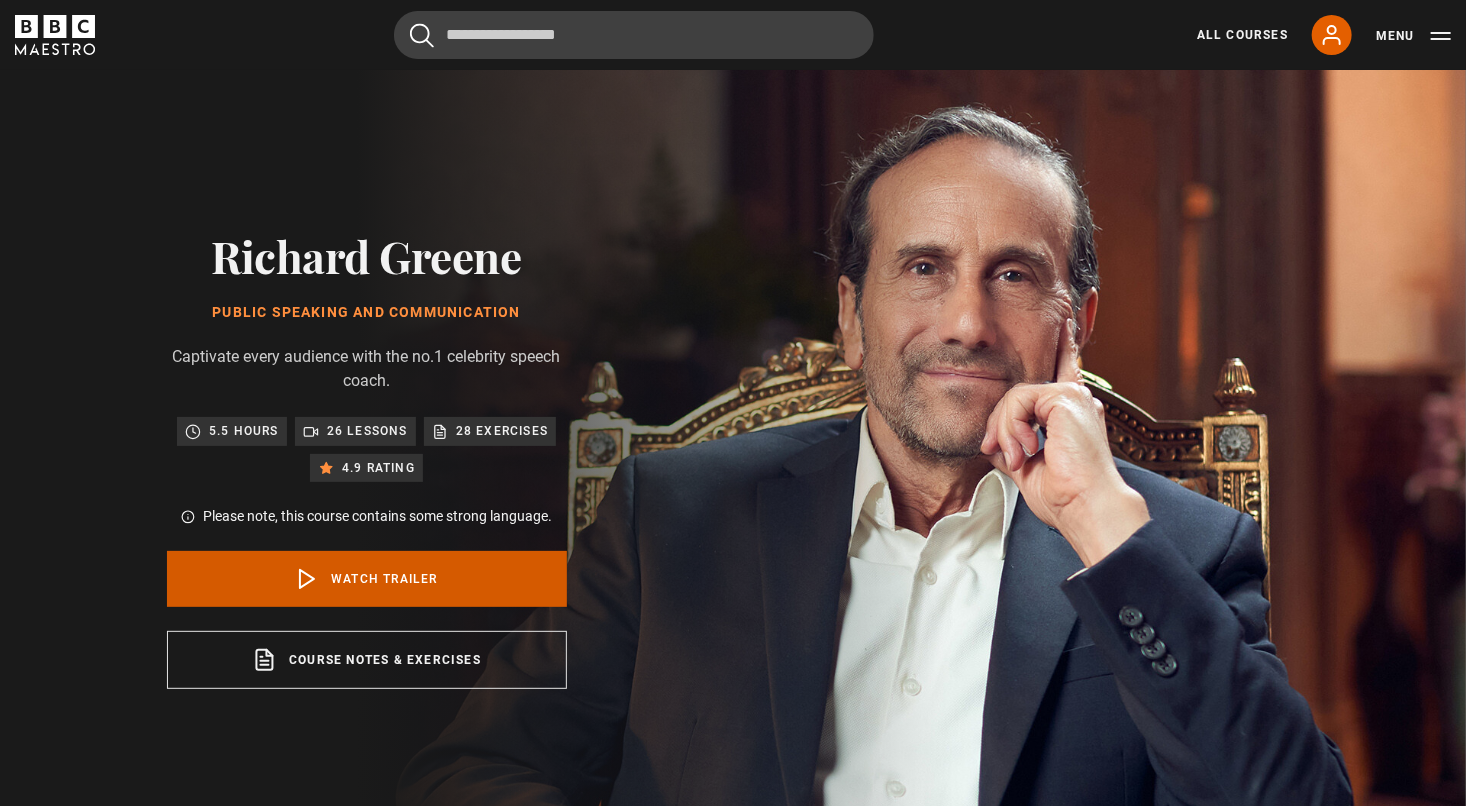 click on "Watch Trailer" at bounding box center (367, 579) 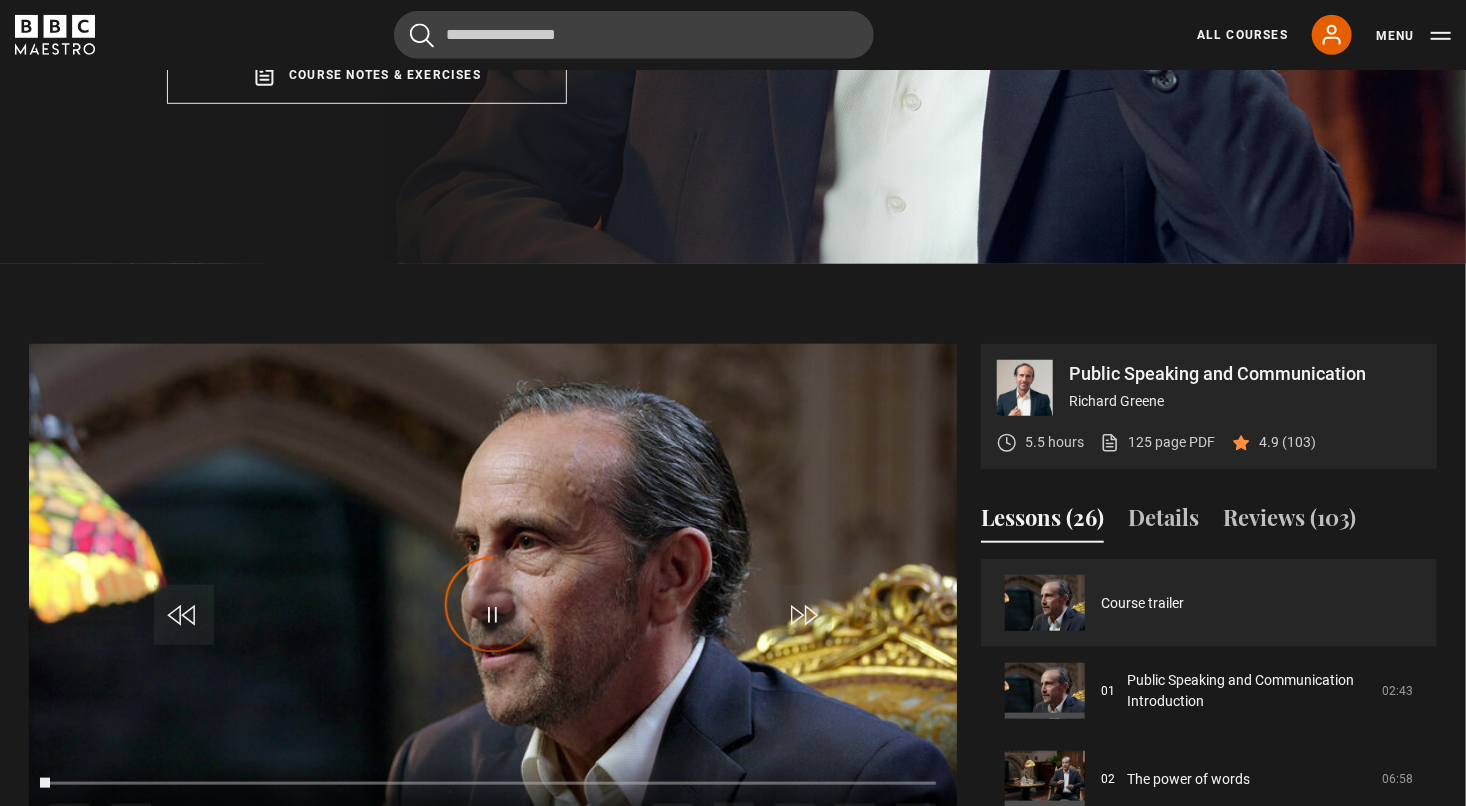scroll, scrollTop: 848, scrollLeft: 0, axis: vertical 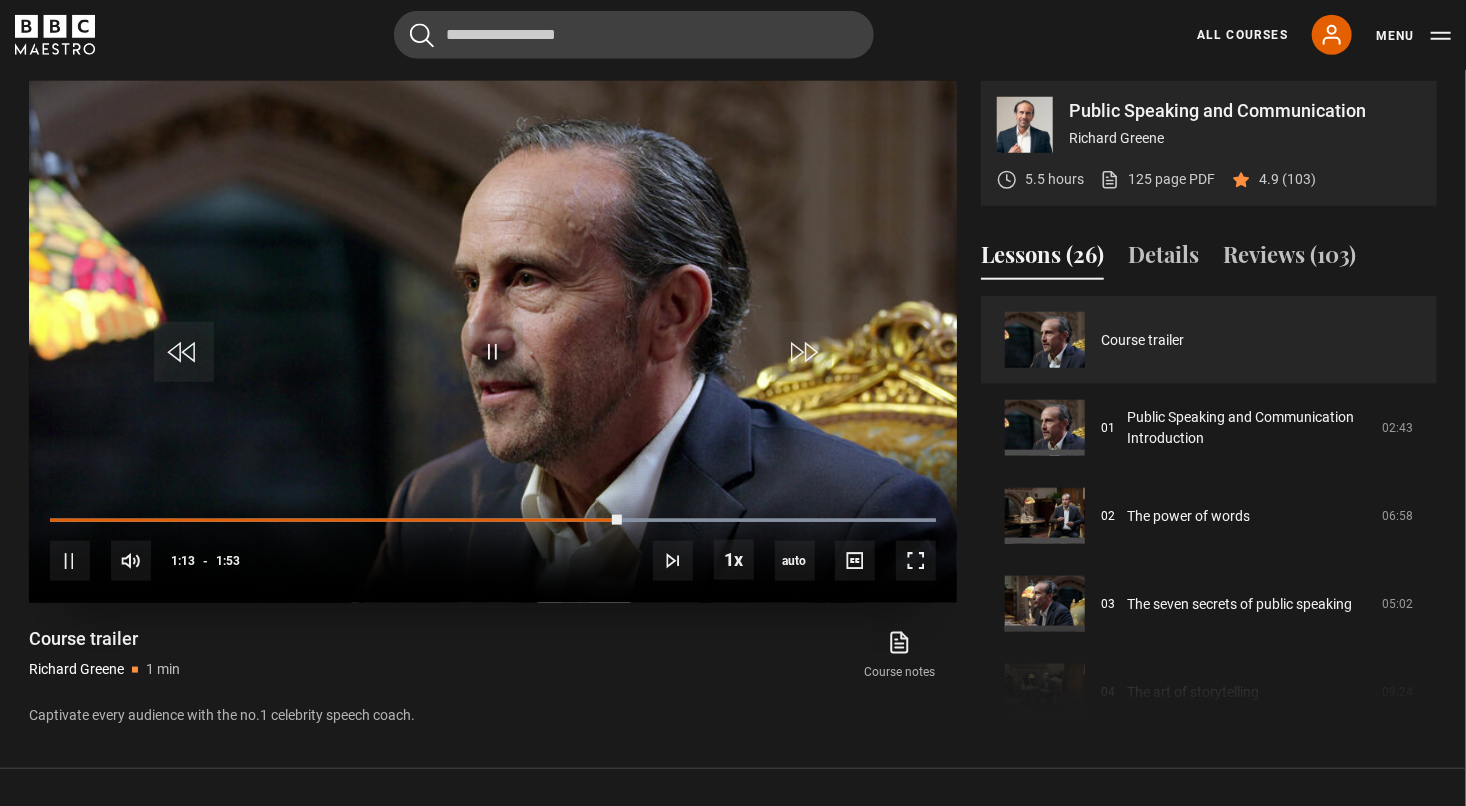 click at bounding box center [493, 342] 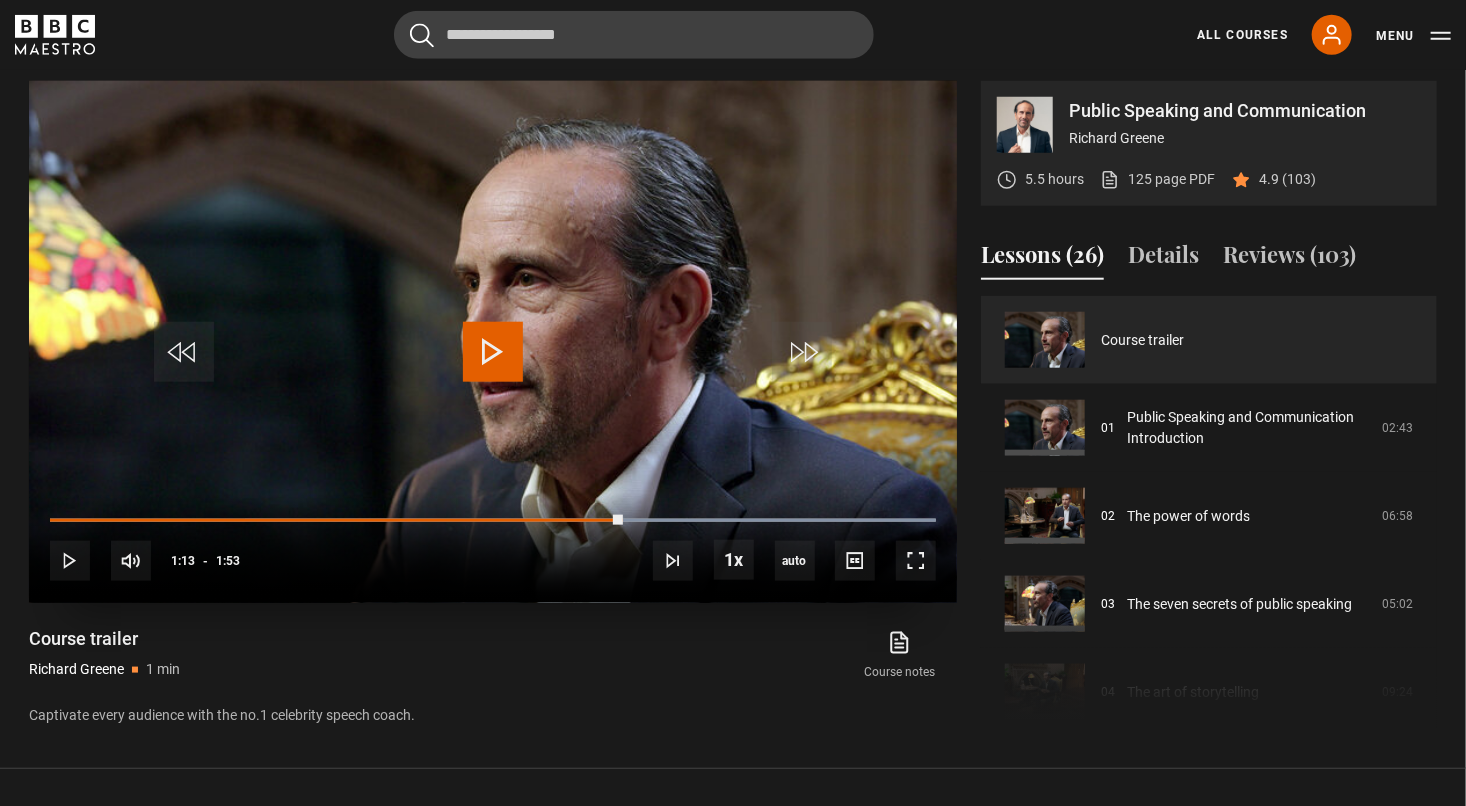 click at bounding box center (493, 352) 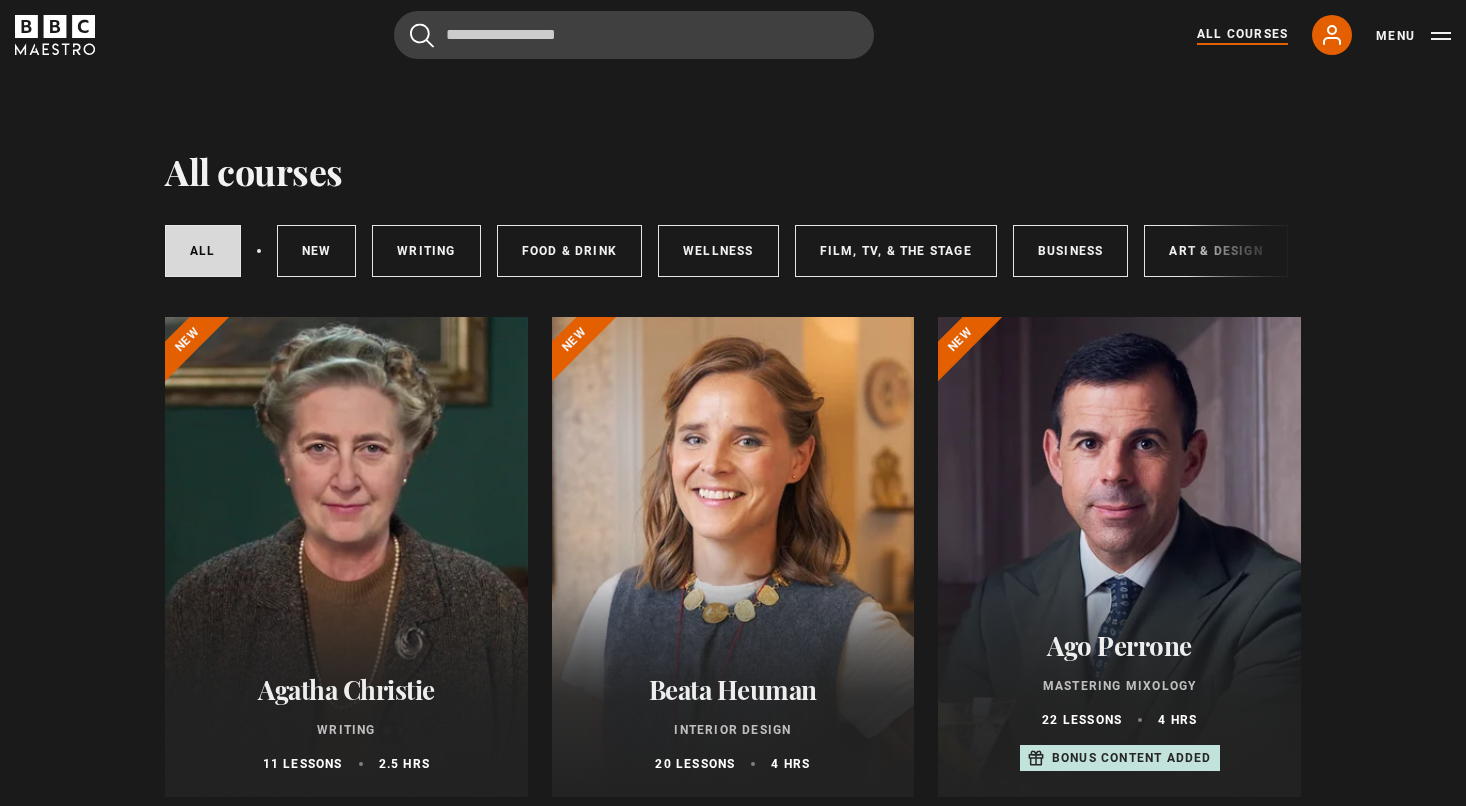 scroll, scrollTop: 0, scrollLeft: 0, axis: both 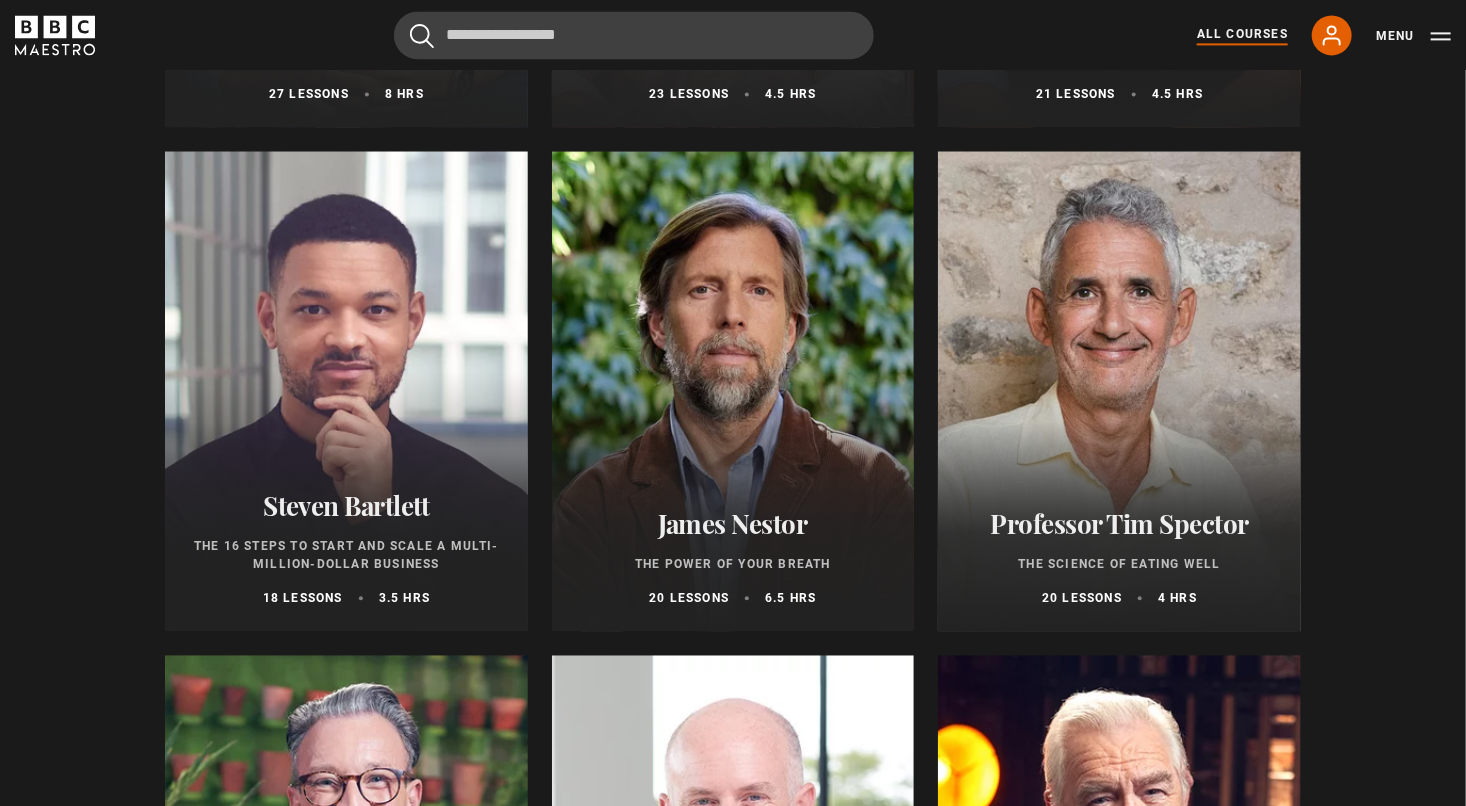 click at bounding box center [733, 391] 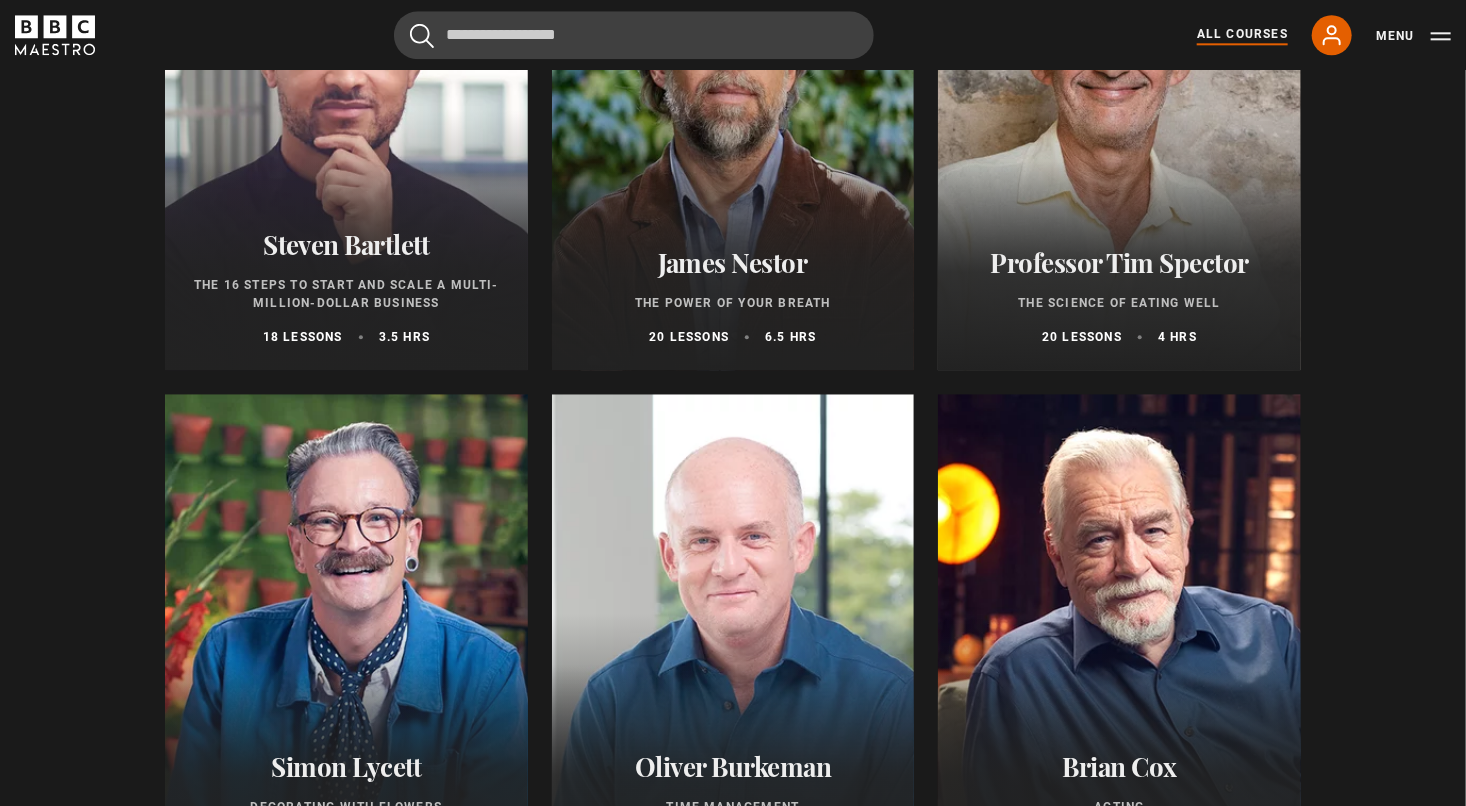scroll, scrollTop: 2442, scrollLeft: 0, axis: vertical 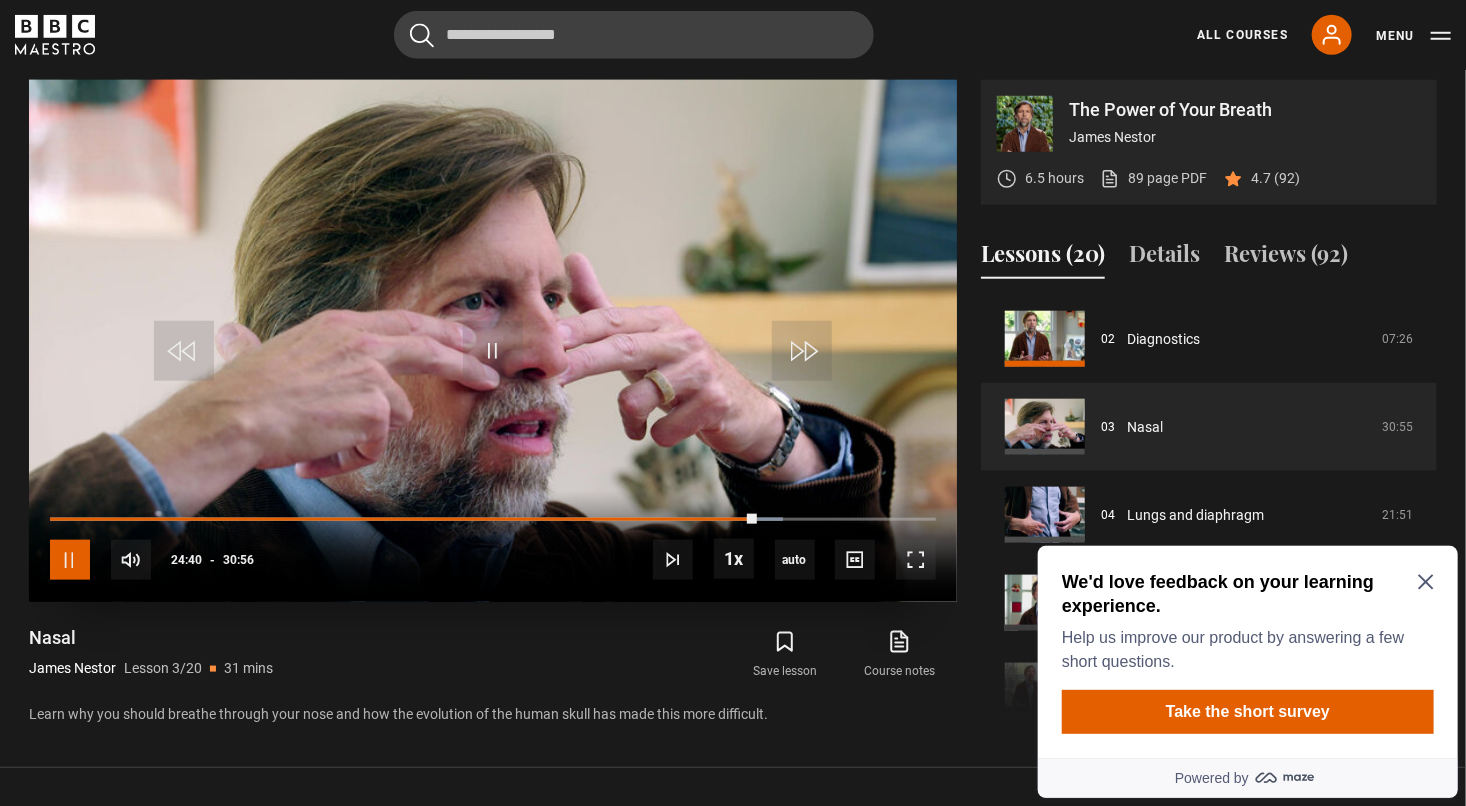 click at bounding box center (70, 560) 